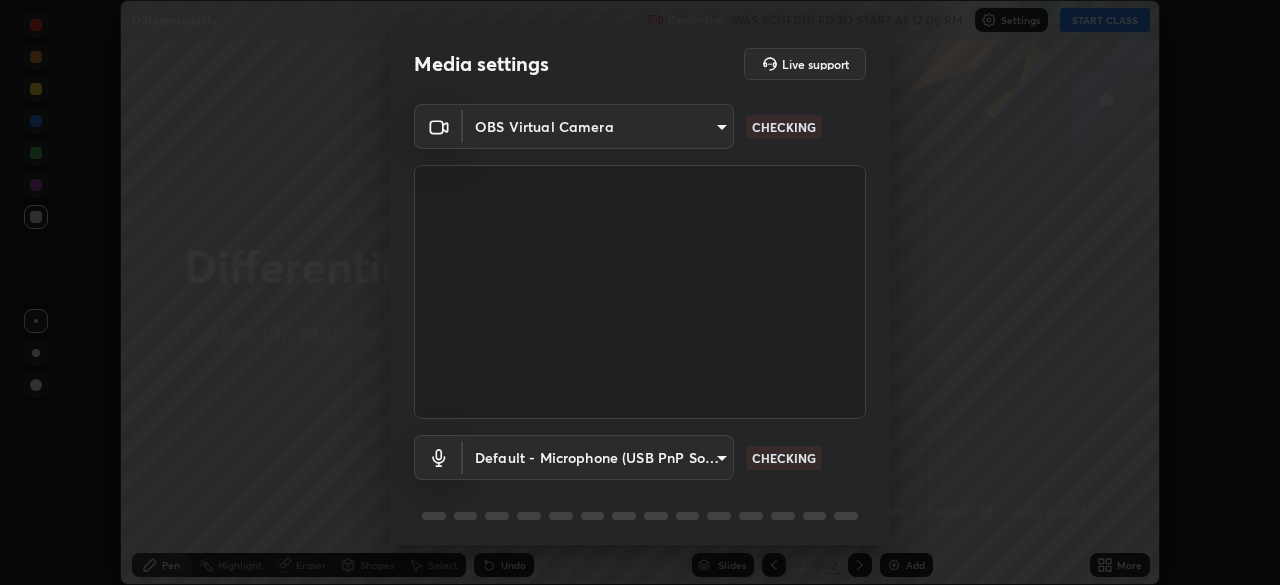 scroll, scrollTop: 0, scrollLeft: 0, axis: both 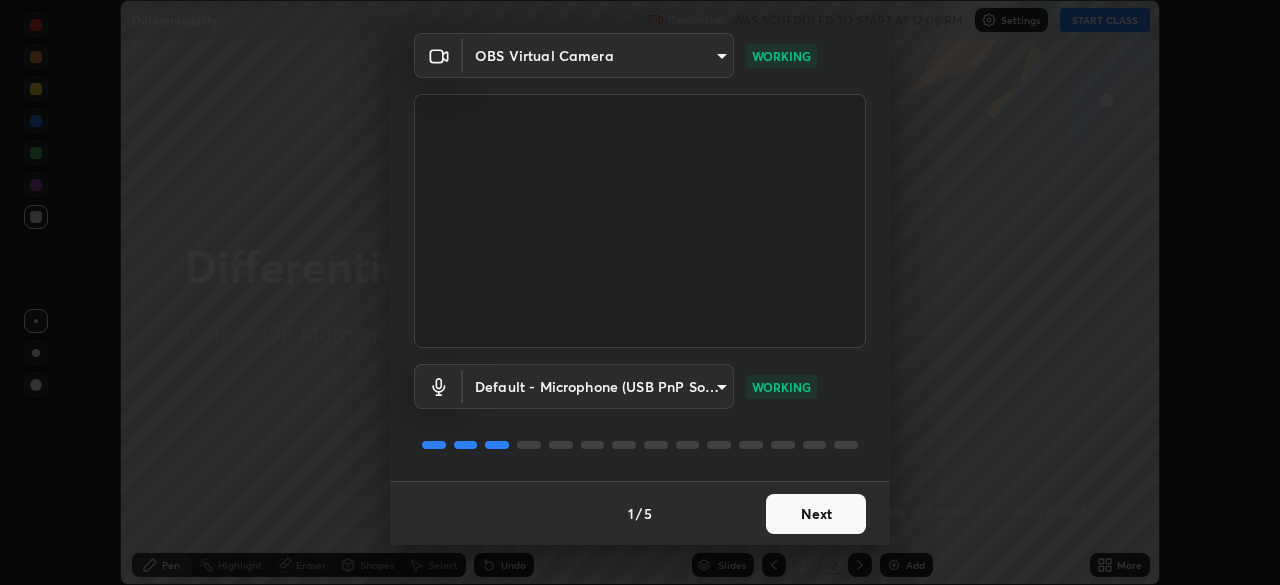 click on "Next" at bounding box center [816, 514] 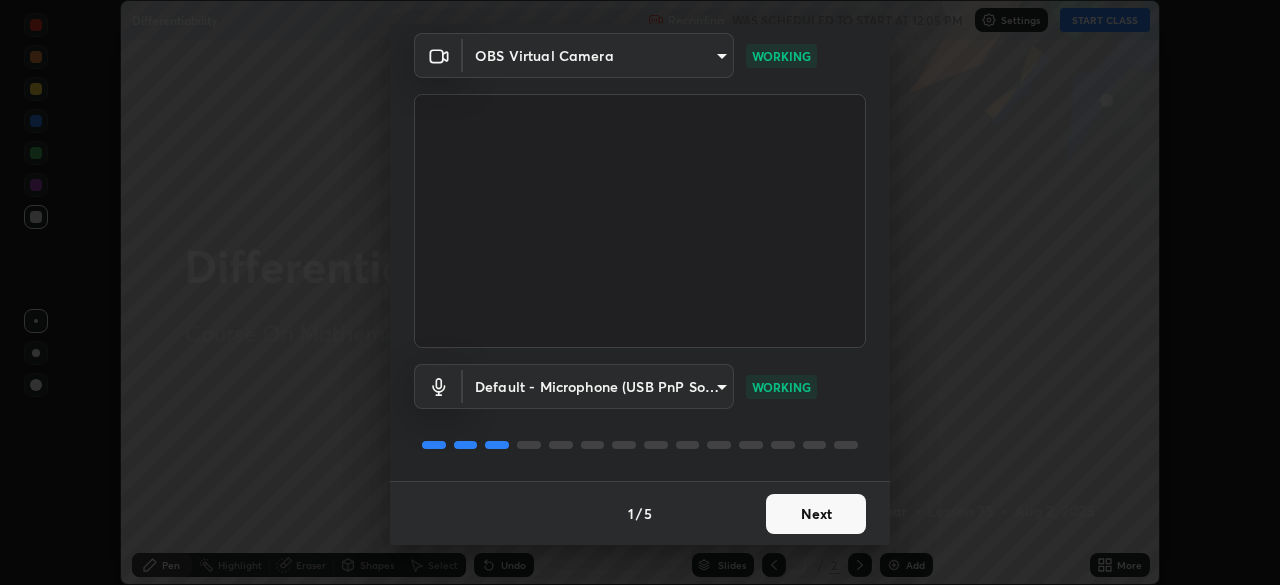 scroll, scrollTop: 0, scrollLeft: 0, axis: both 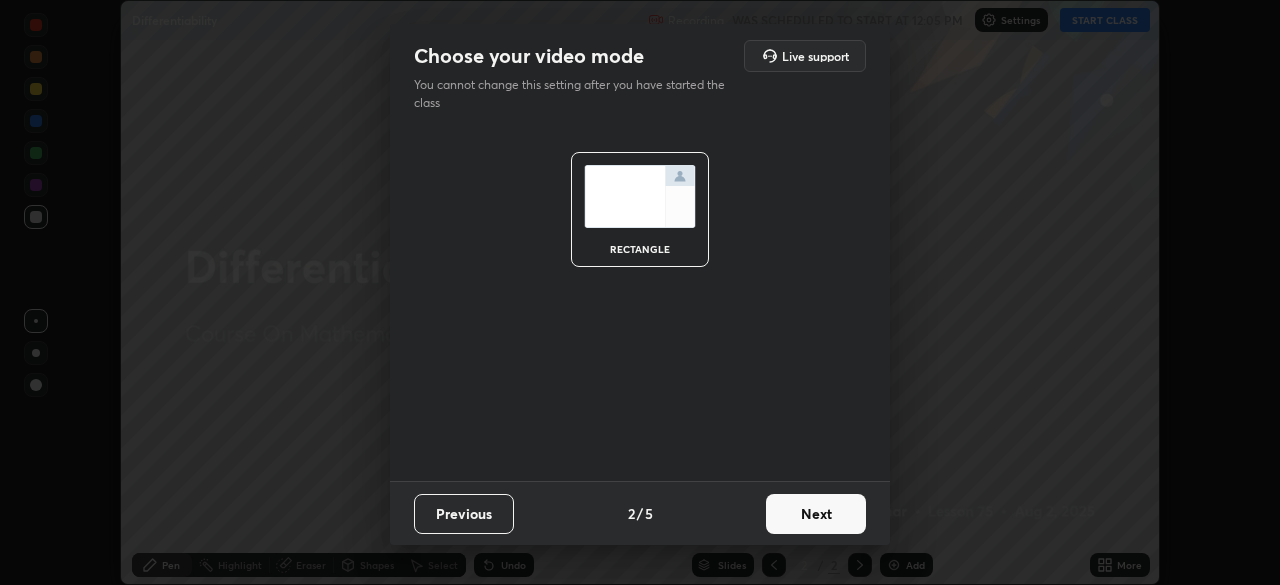 click on "Next" at bounding box center (816, 514) 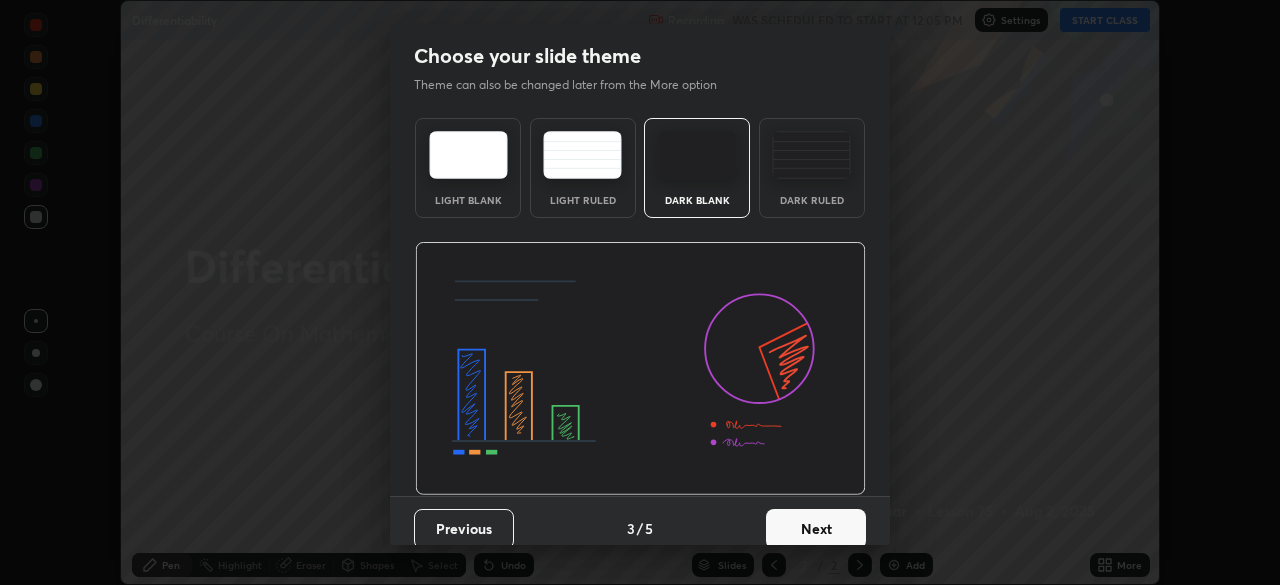 click on "Next" at bounding box center (816, 529) 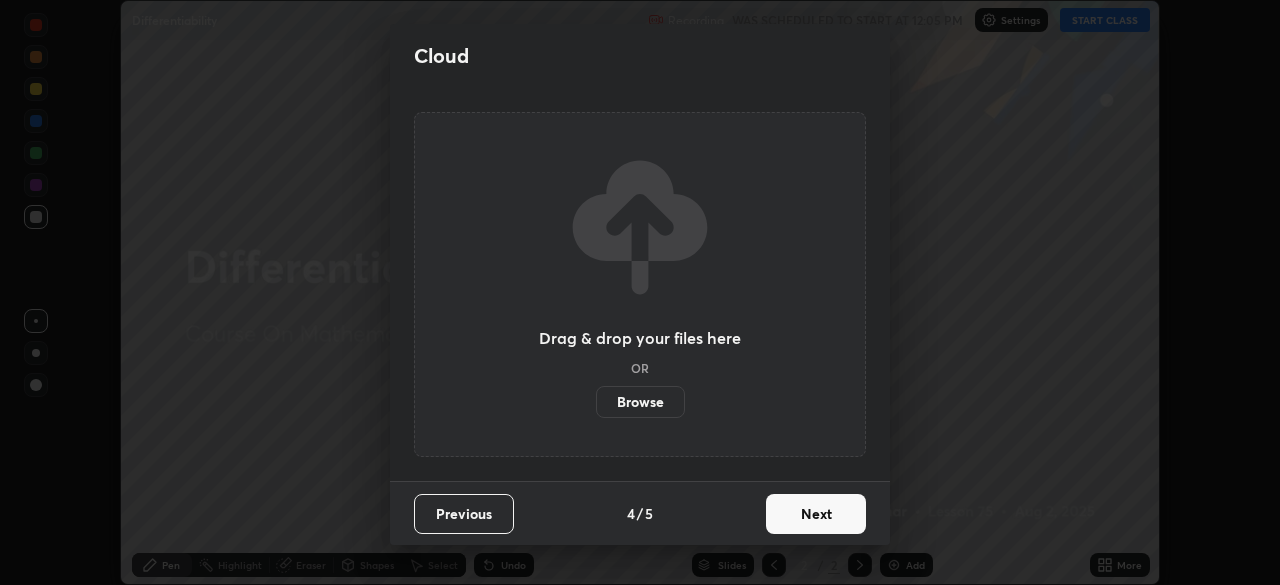 click on "Next" at bounding box center (816, 514) 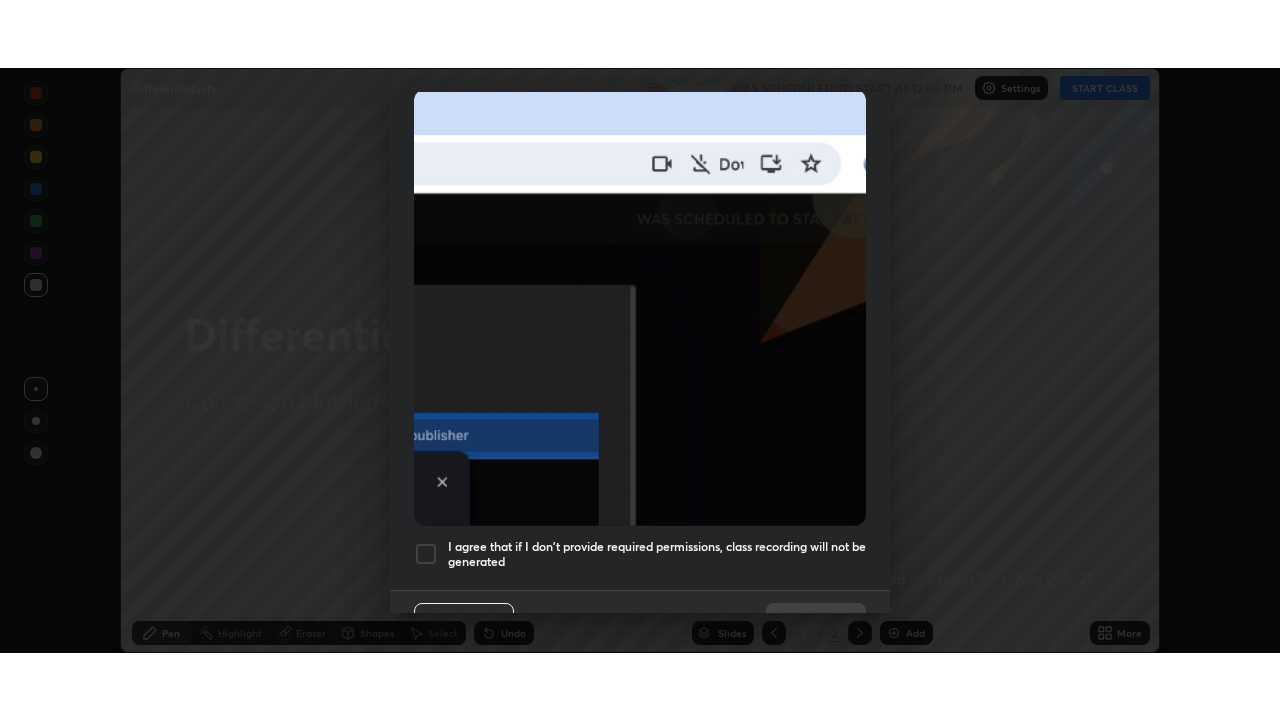 scroll, scrollTop: 479, scrollLeft: 0, axis: vertical 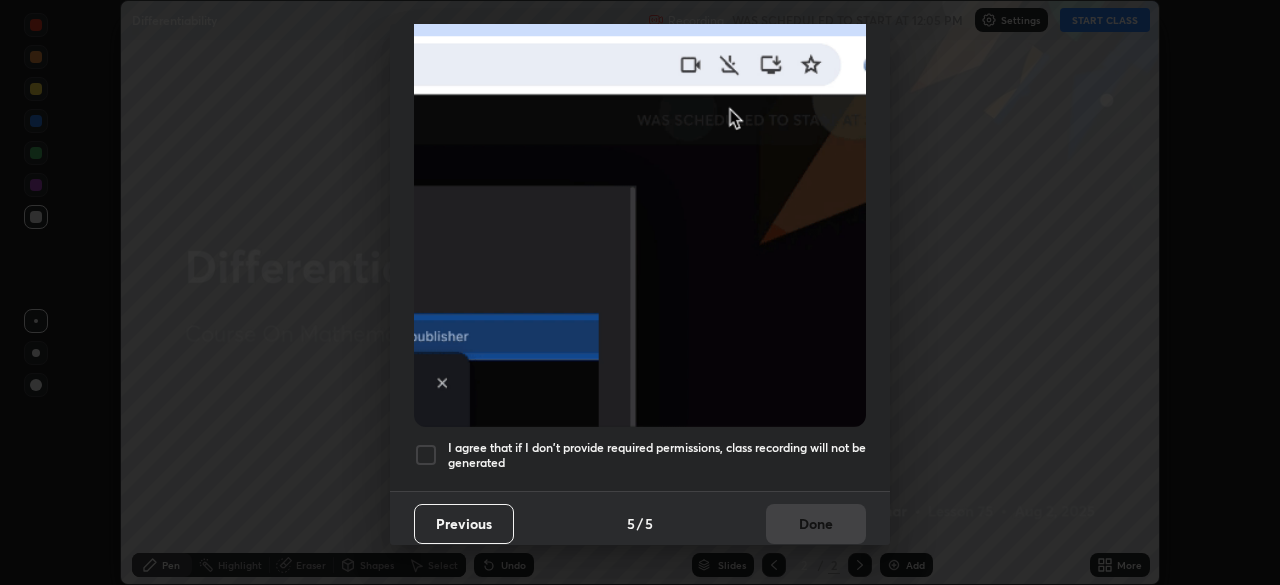 click at bounding box center [426, 455] 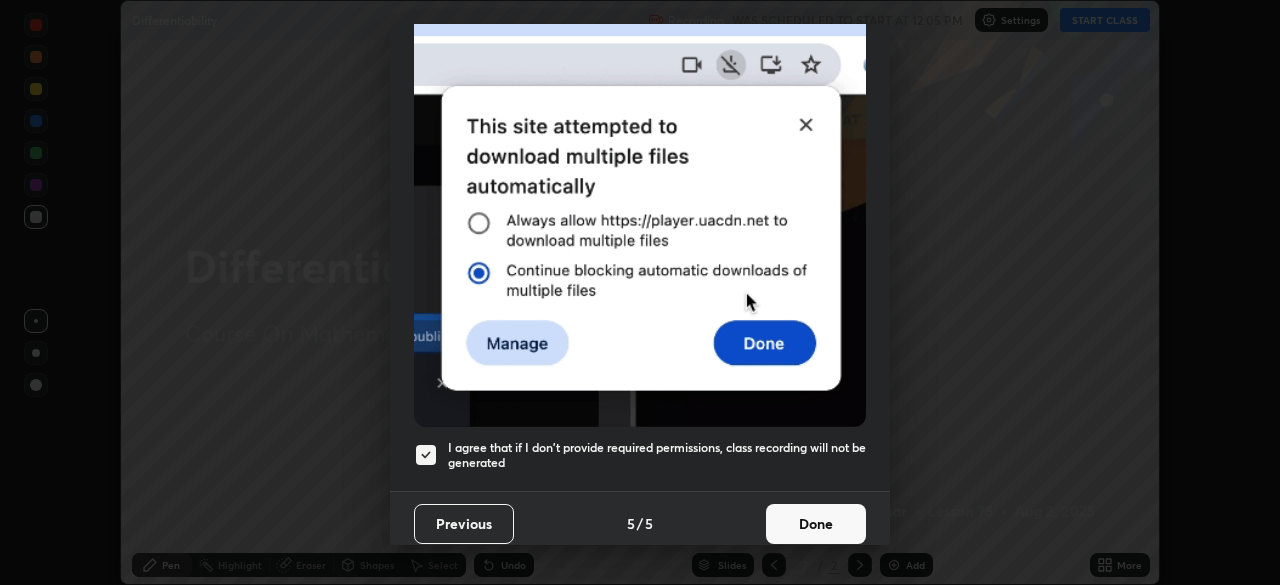 click on "Done" at bounding box center [816, 524] 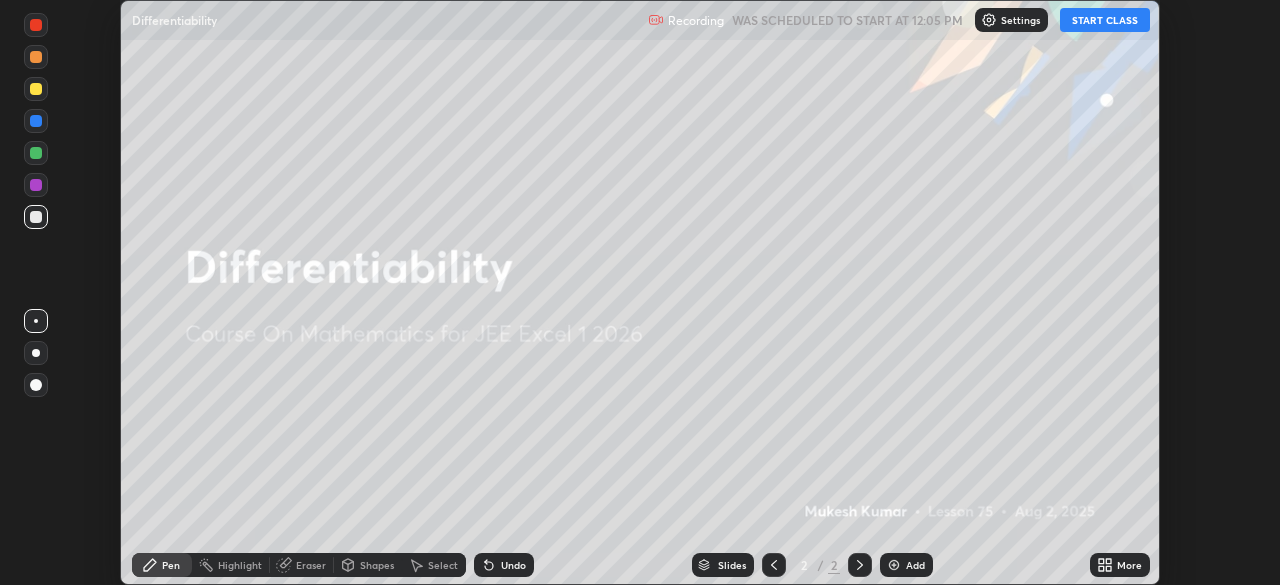 click on "START CLASS" at bounding box center (1105, 20) 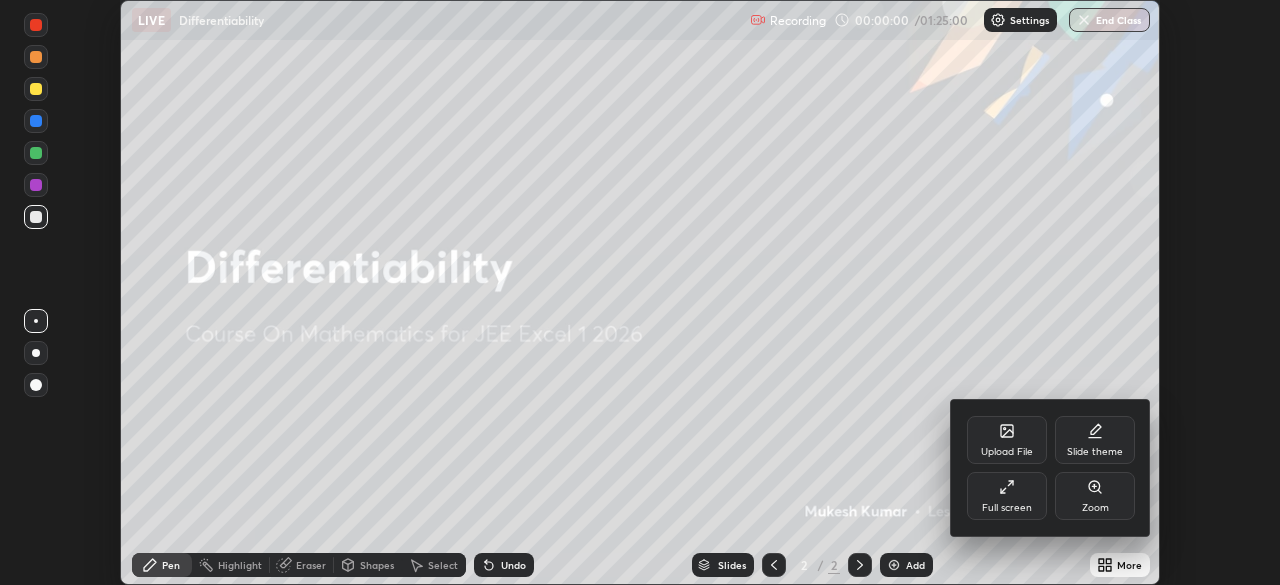 click on "Full screen" at bounding box center [1007, 496] 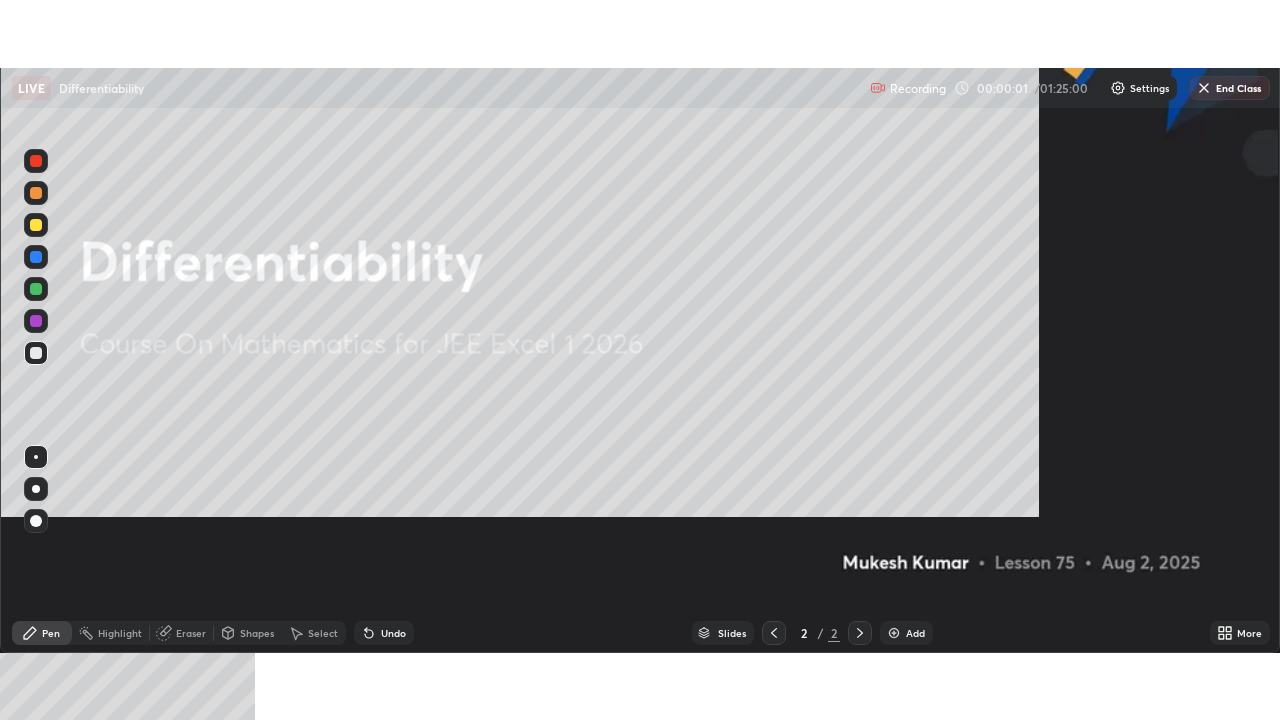 scroll, scrollTop: 99280, scrollLeft: 98720, axis: both 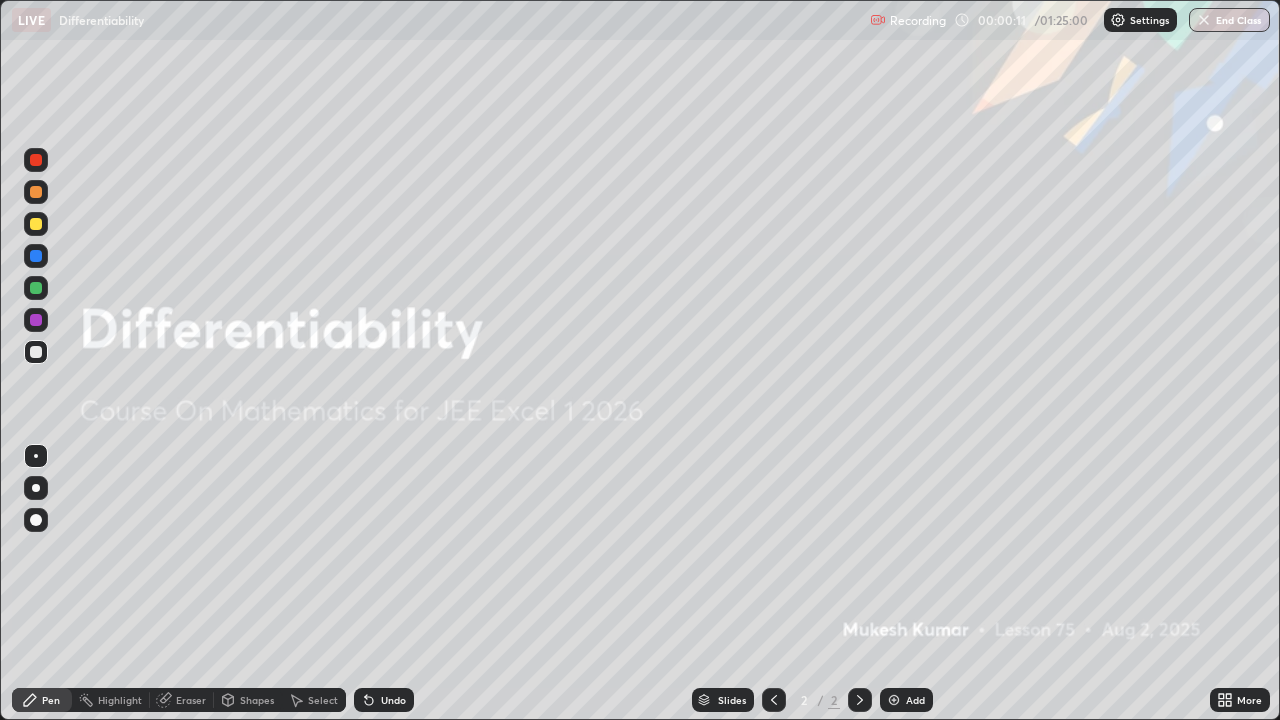 click 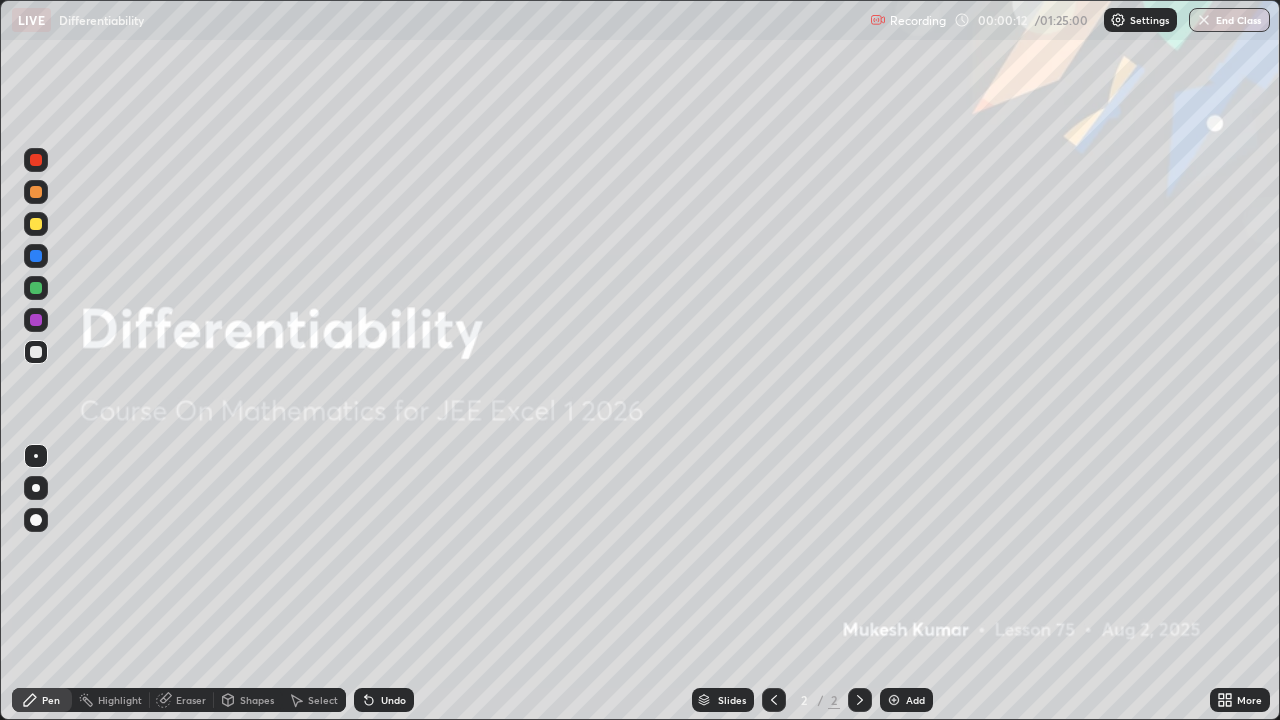 click on "Add" at bounding box center [915, 700] 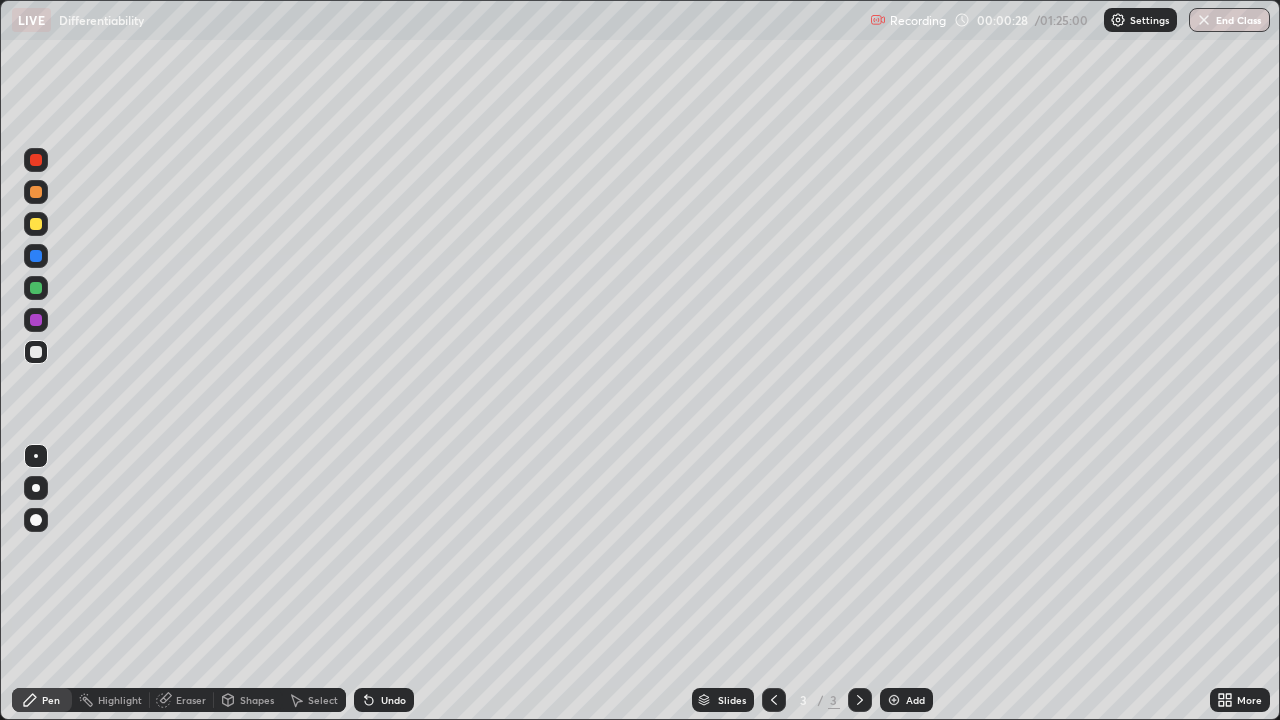 click at bounding box center [36, 352] 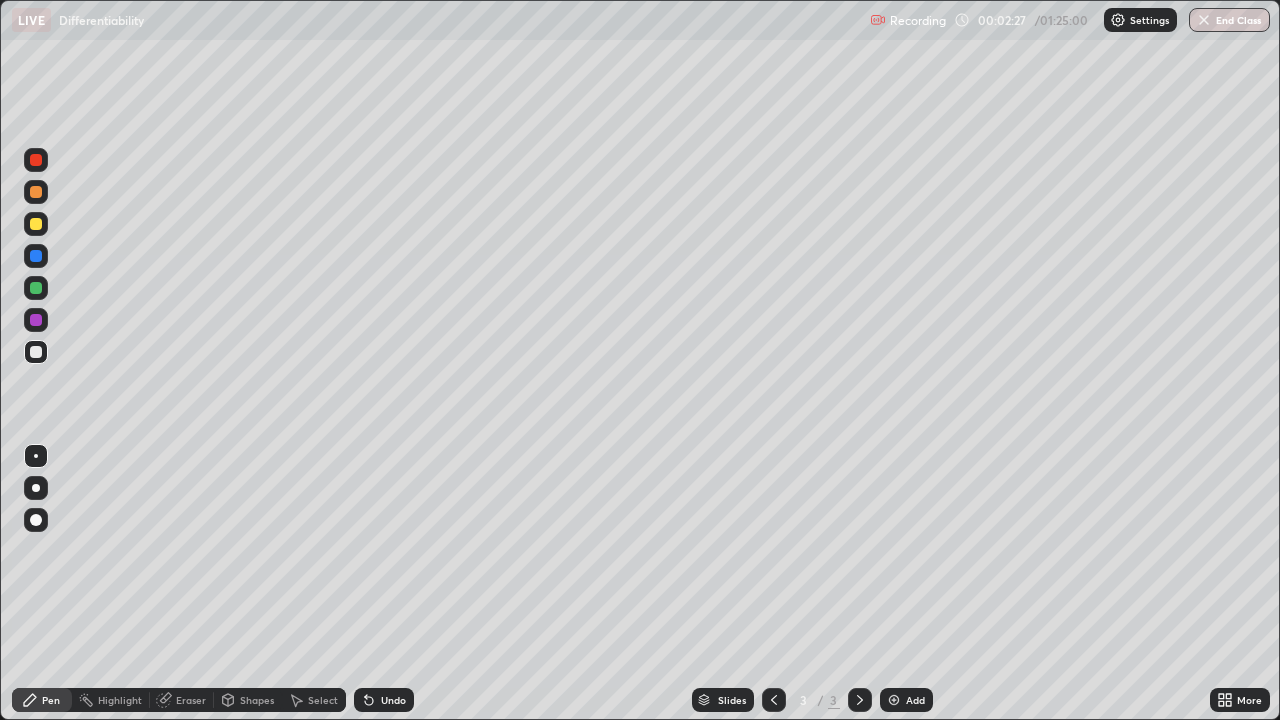 click on "Undo" at bounding box center (393, 700) 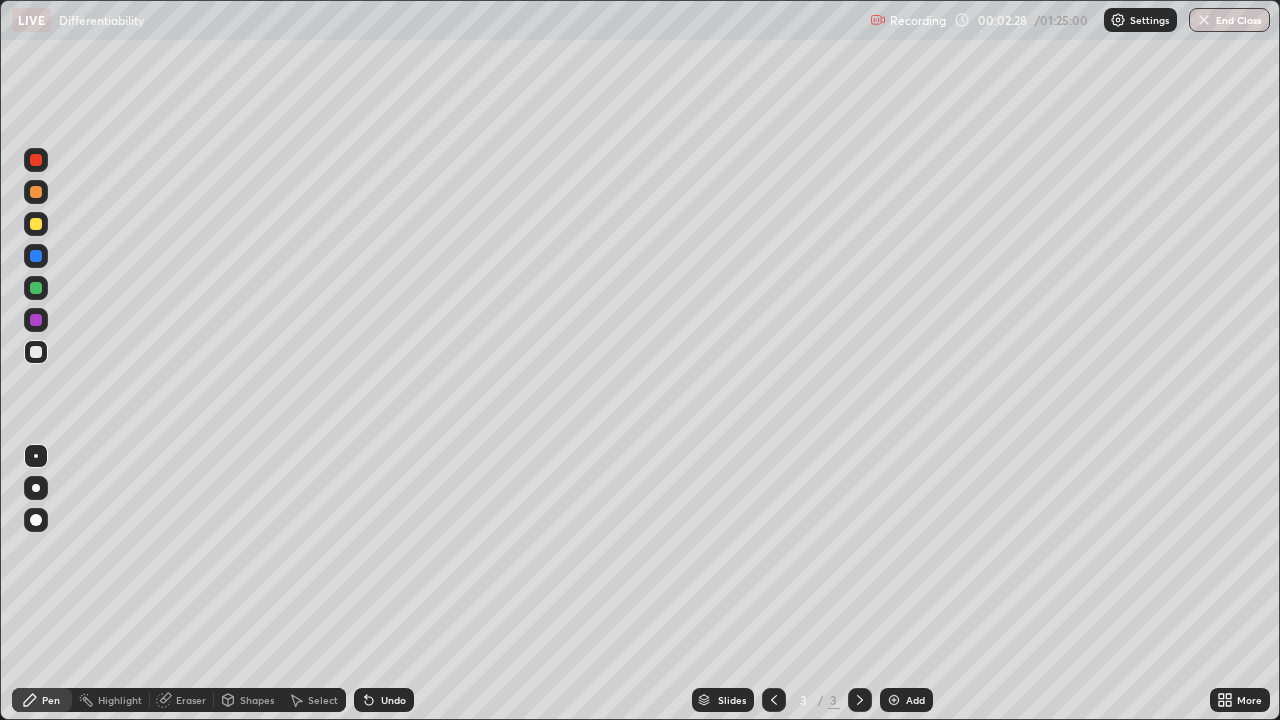 click on "Undo" at bounding box center [393, 700] 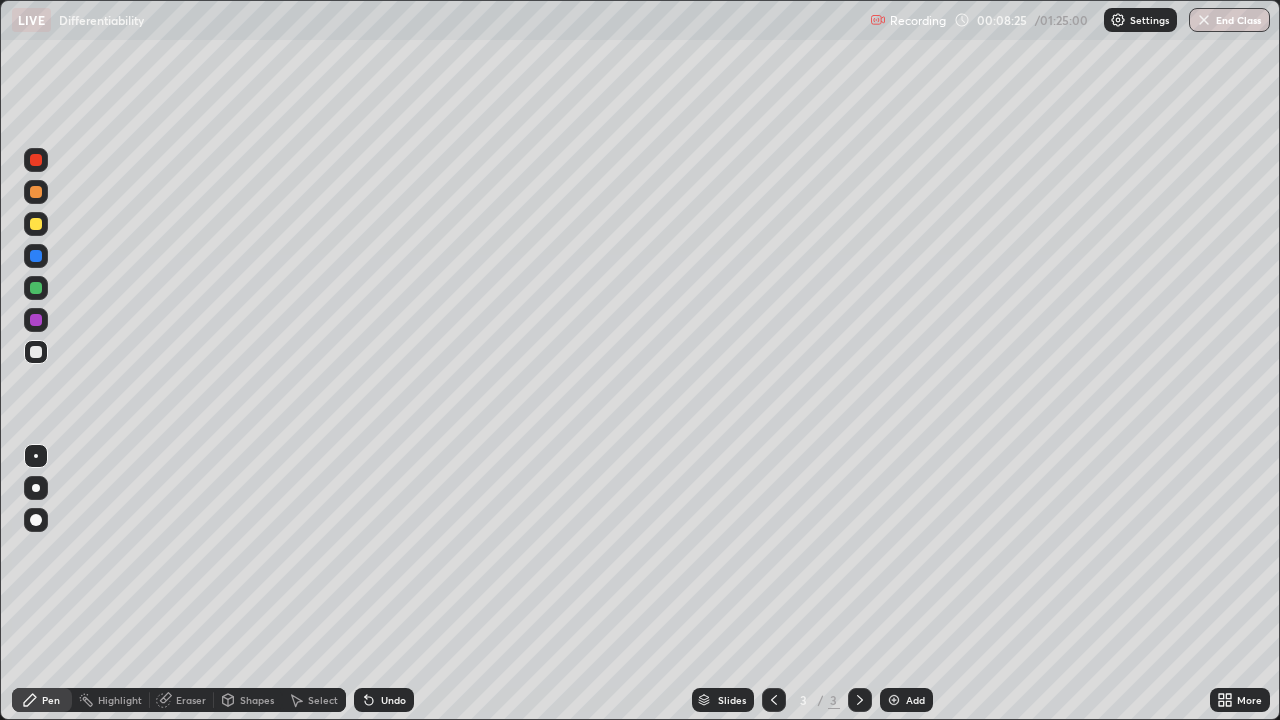 click at bounding box center [36, 288] 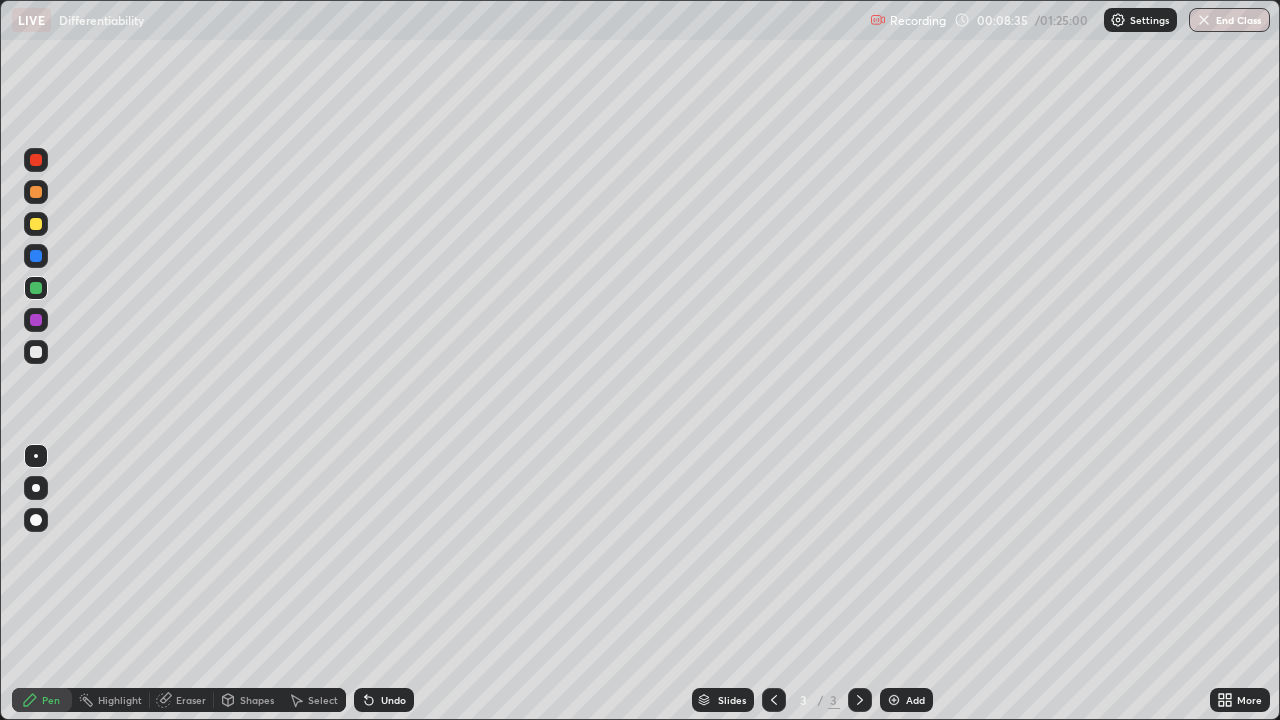 click on "Add" at bounding box center [915, 700] 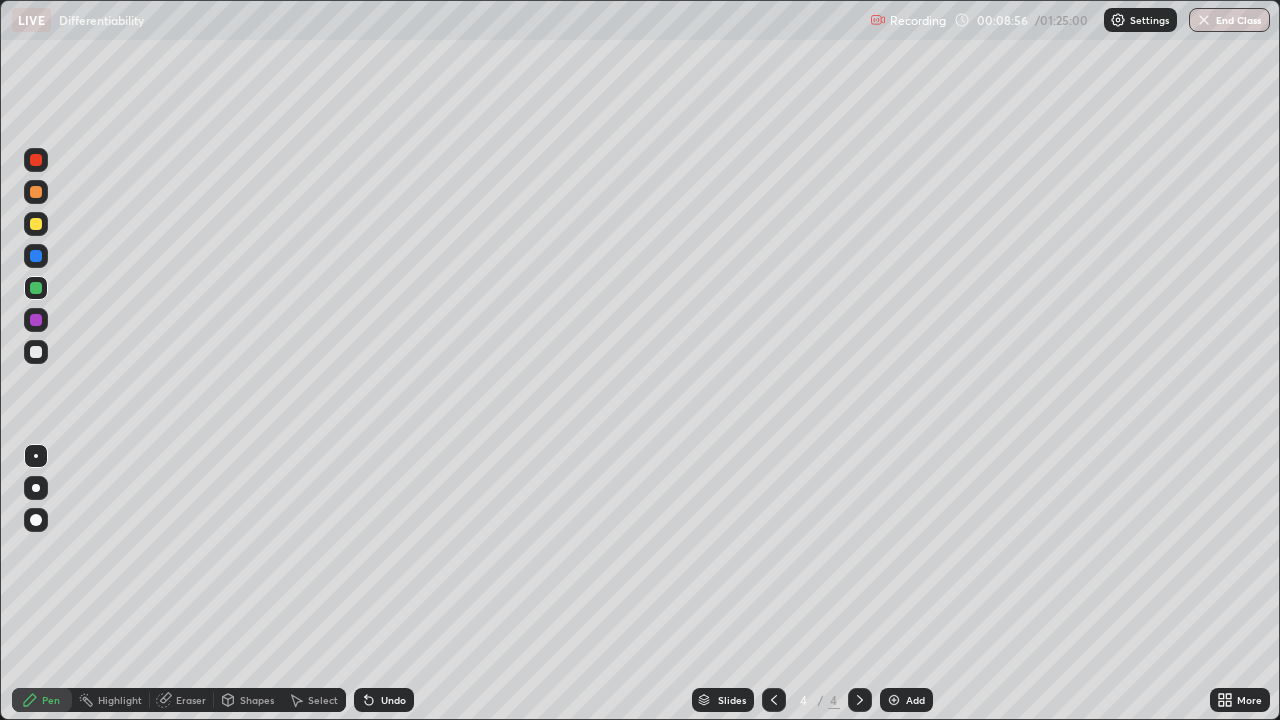 click at bounding box center [36, 352] 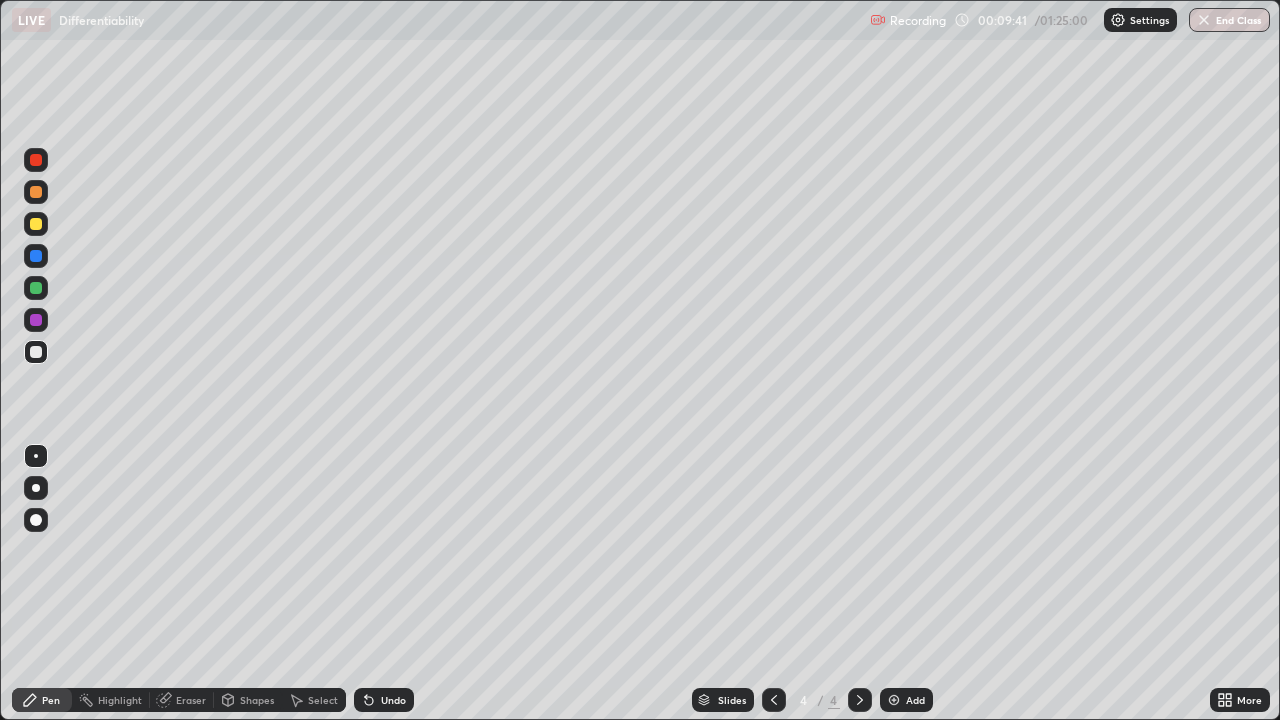 click on "Undo" at bounding box center [393, 700] 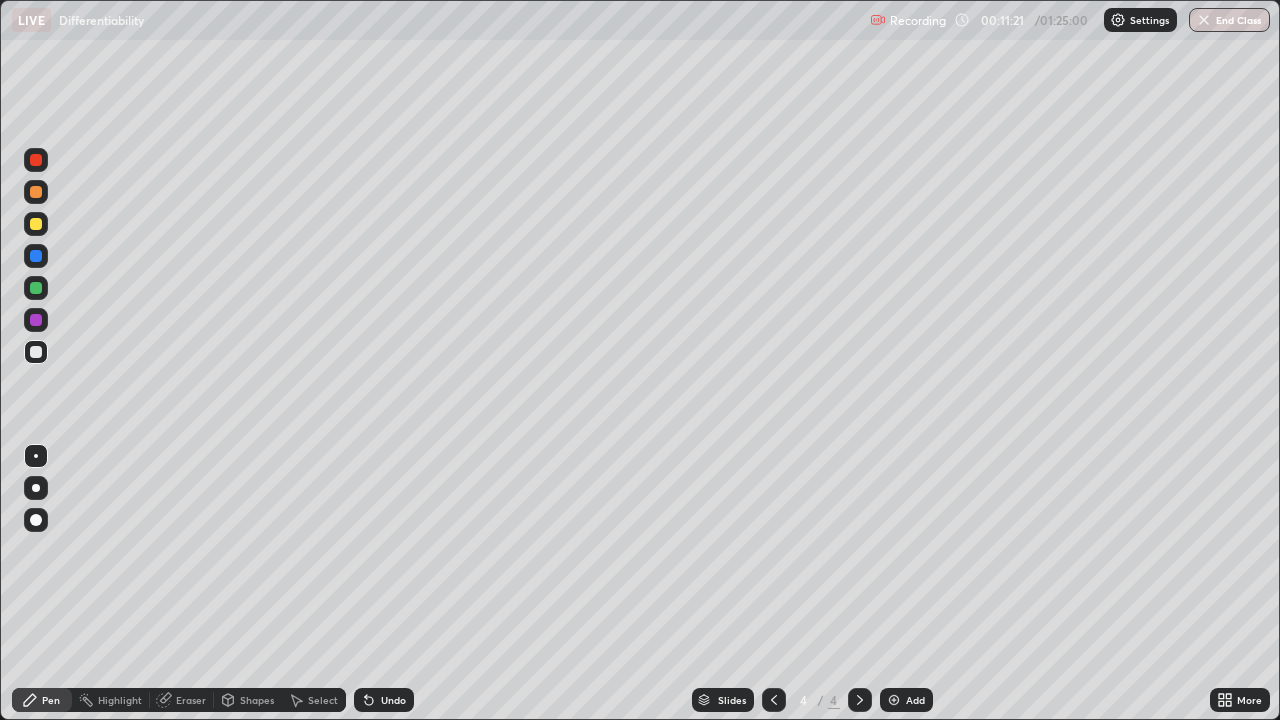 click on "Undo" at bounding box center (393, 700) 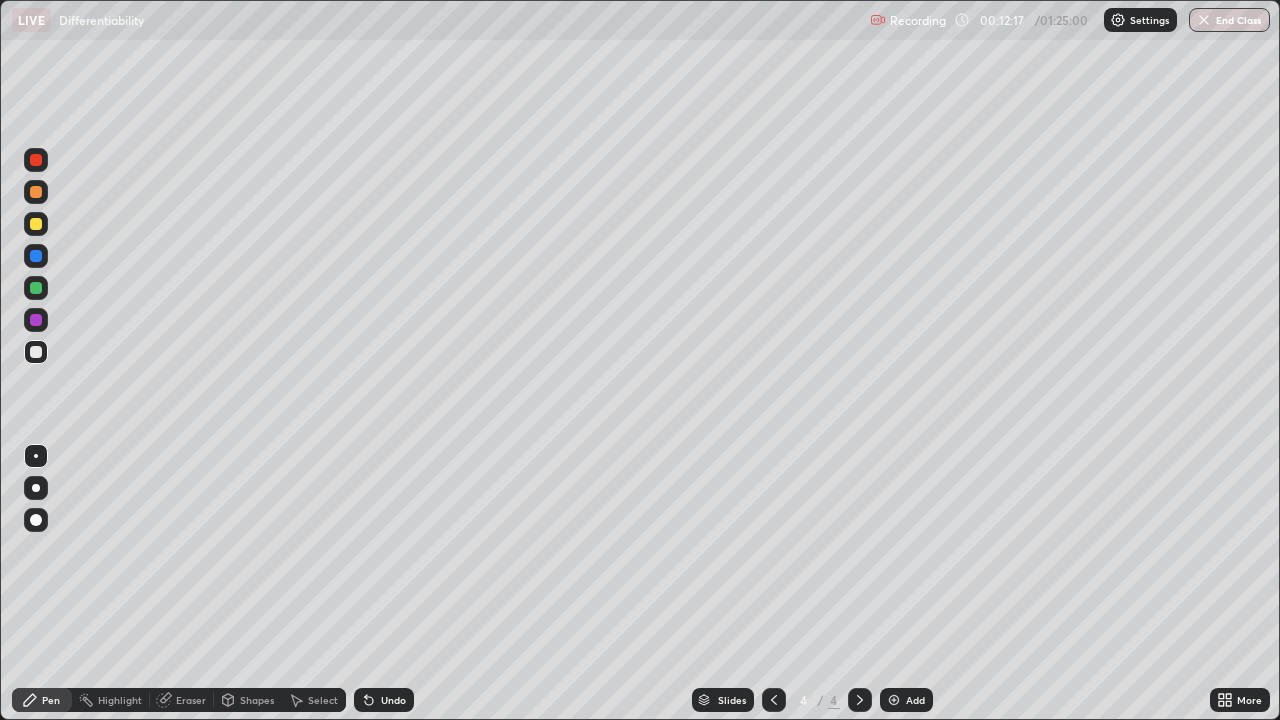 click on "Add" at bounding box center [906, 700] 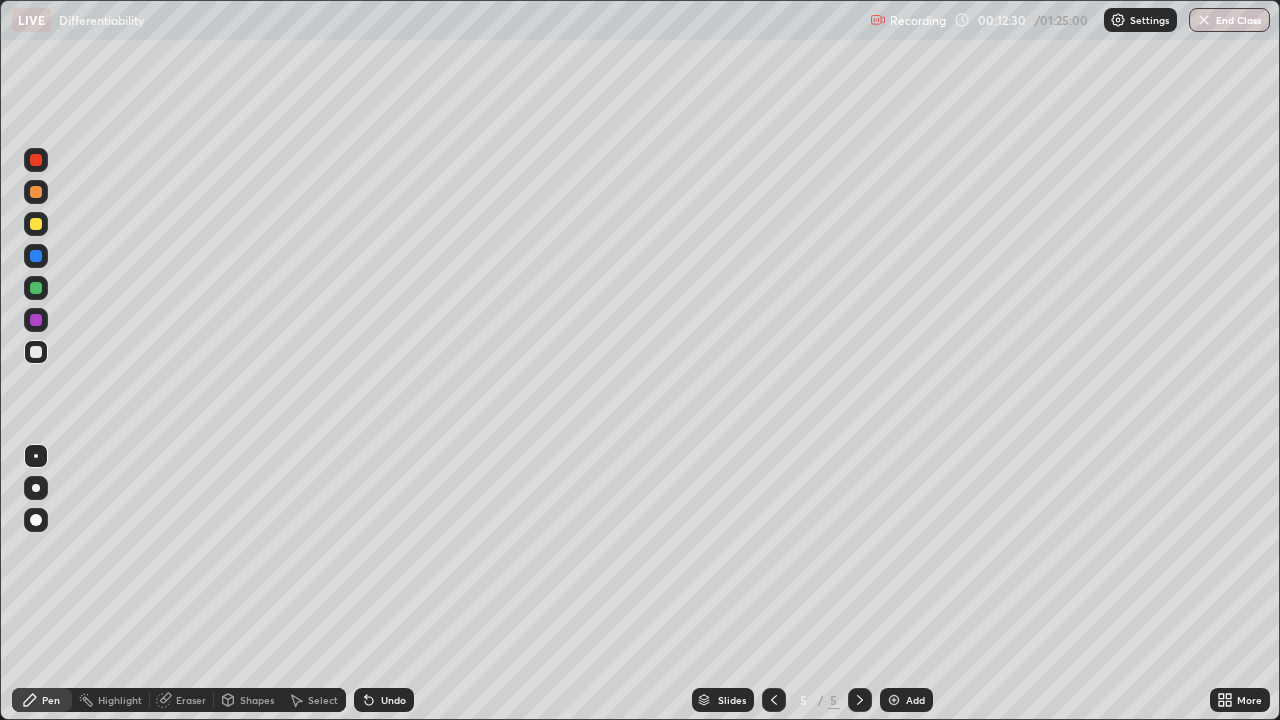 click on "Undo" at bounding box center (393, 700) 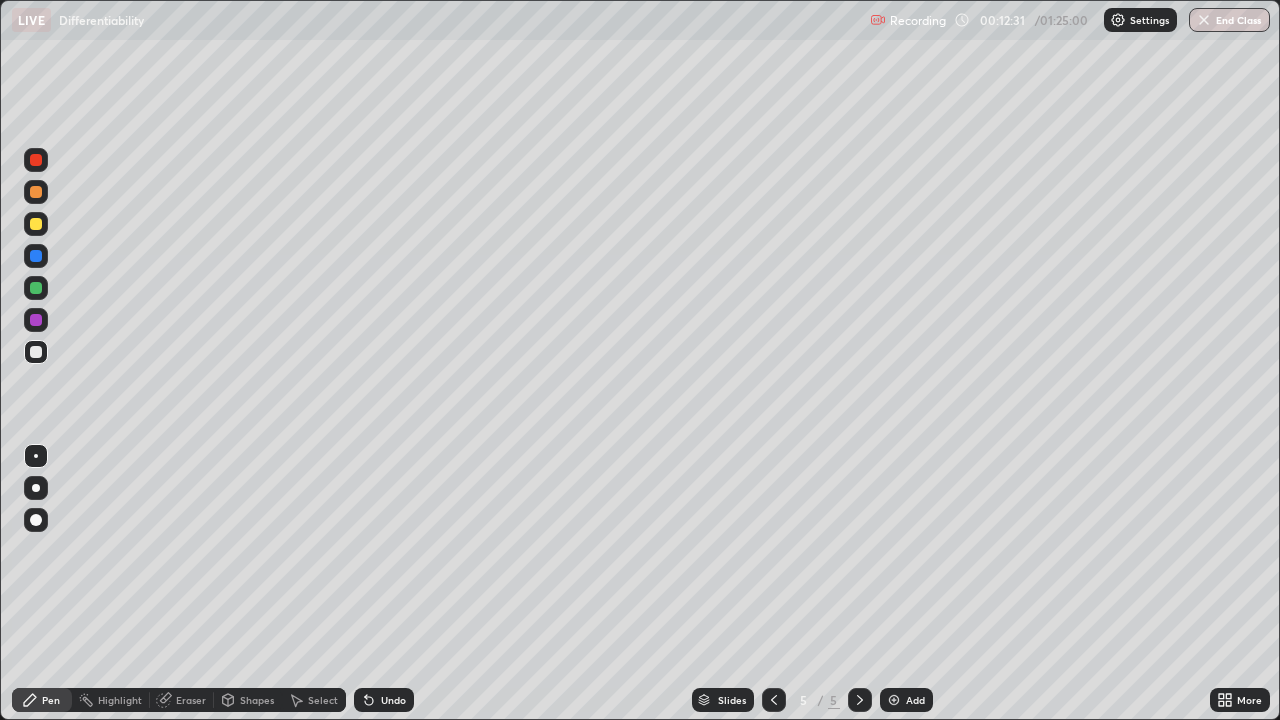 click on "Undo" at bounding box center (384, 700) 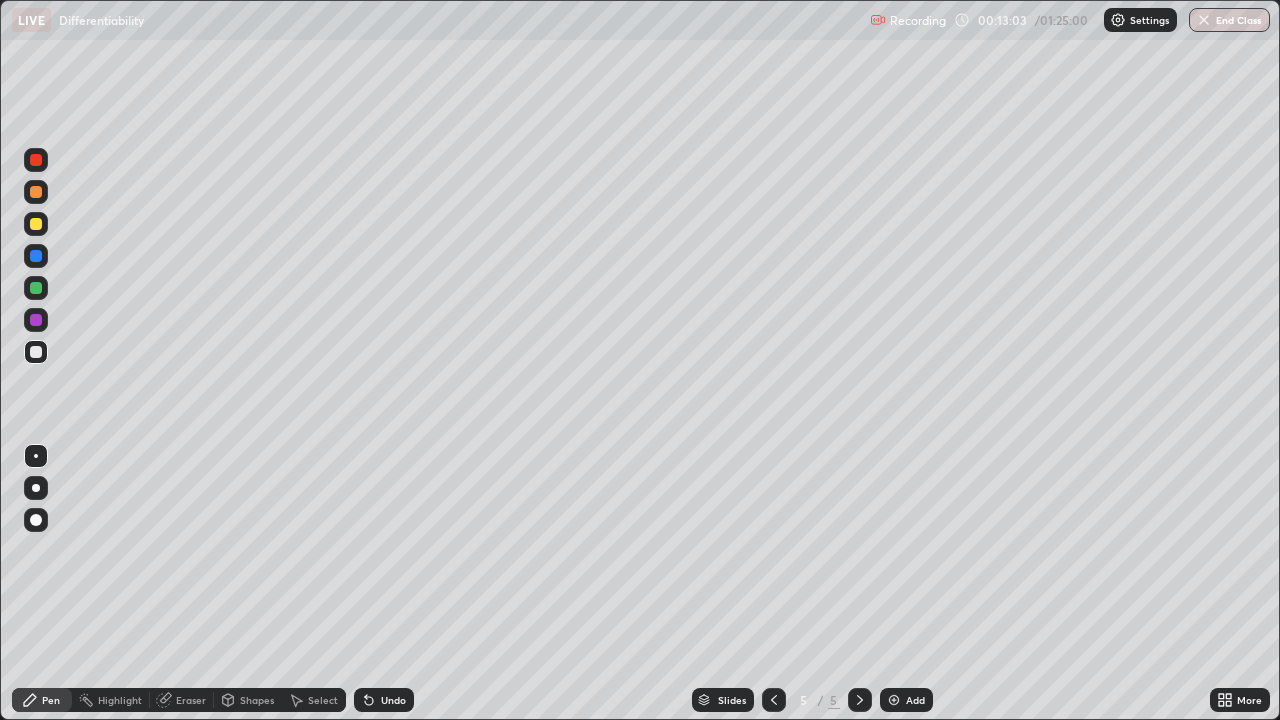 click at bounding box center [36, 320] 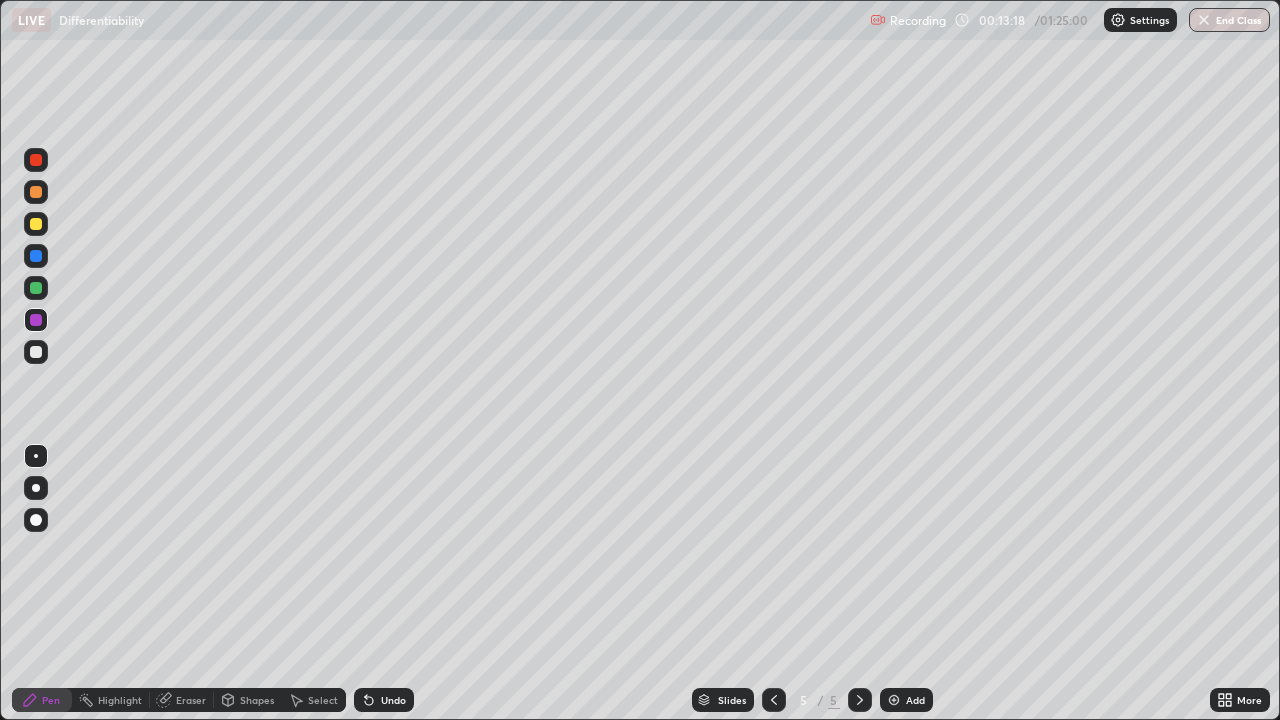 click 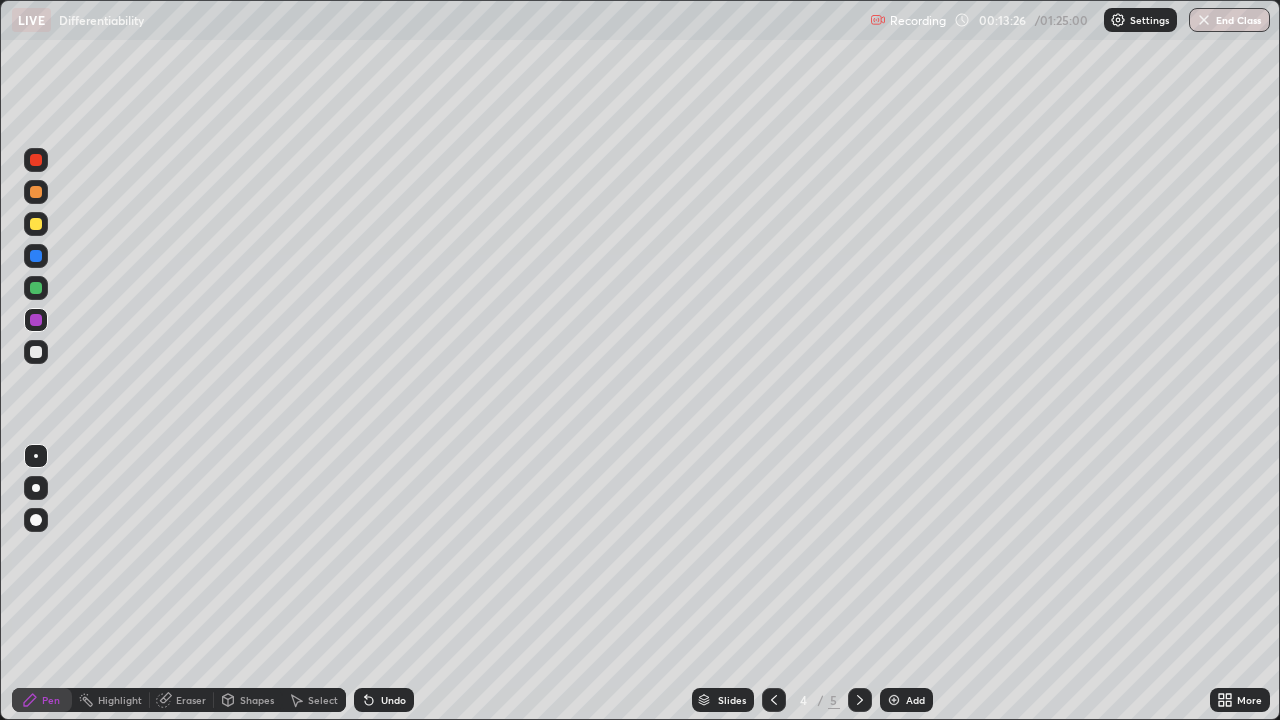click 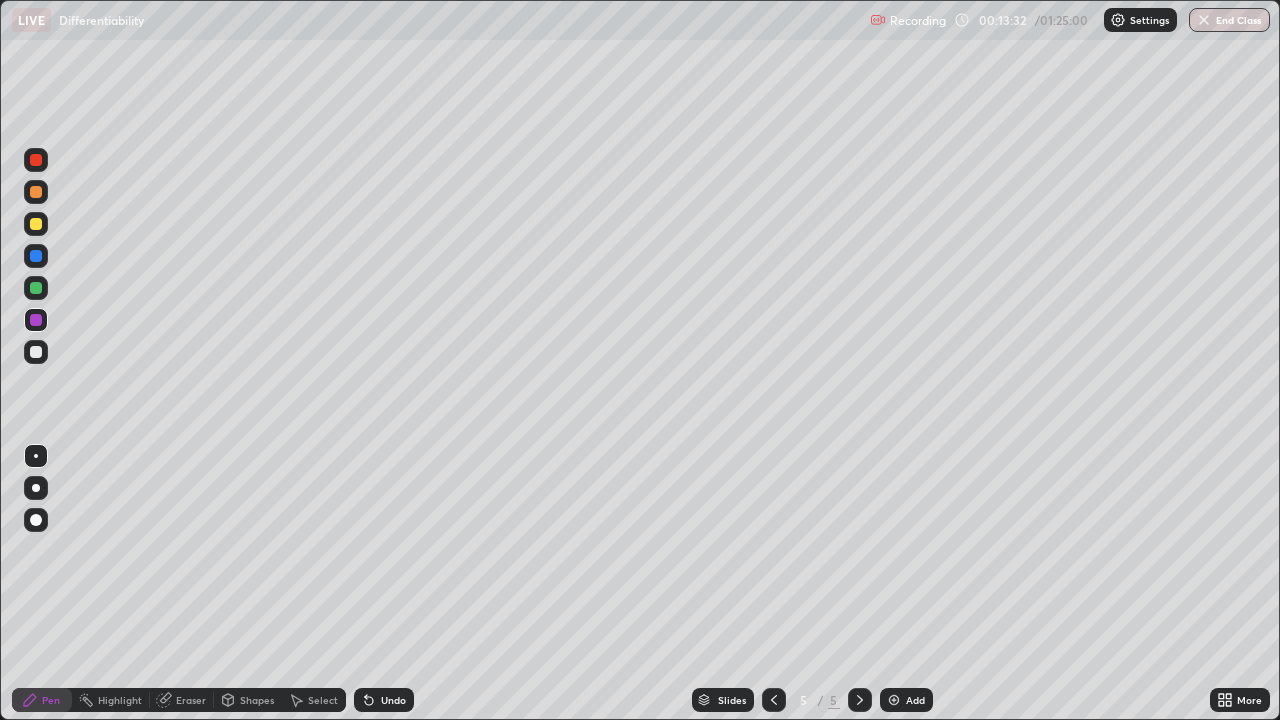 click 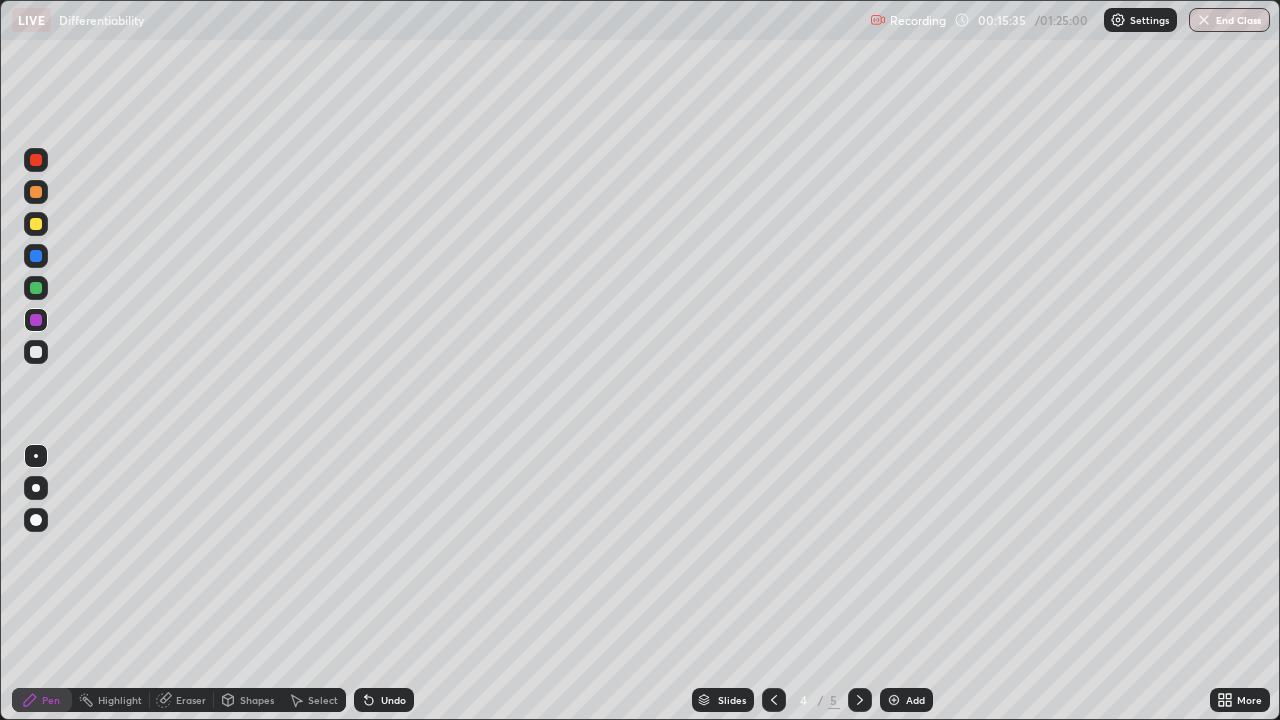 click 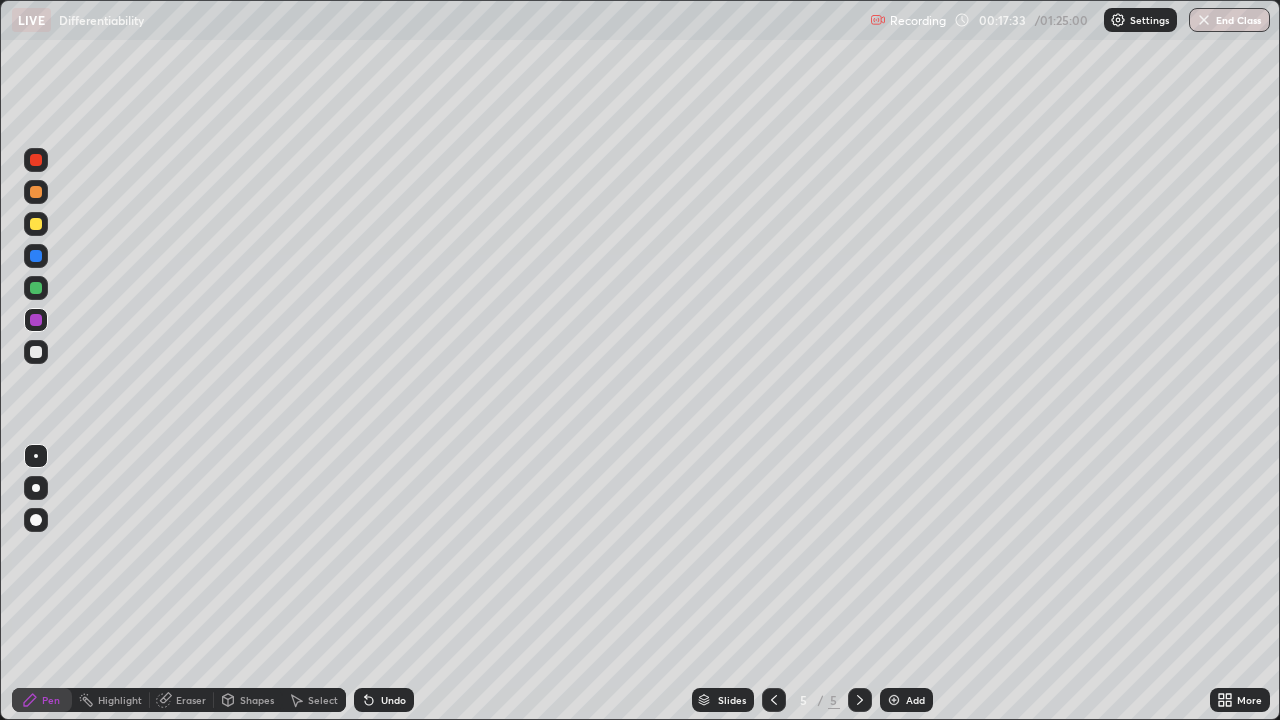 click on "Undo" at bounding box center [384, 700] 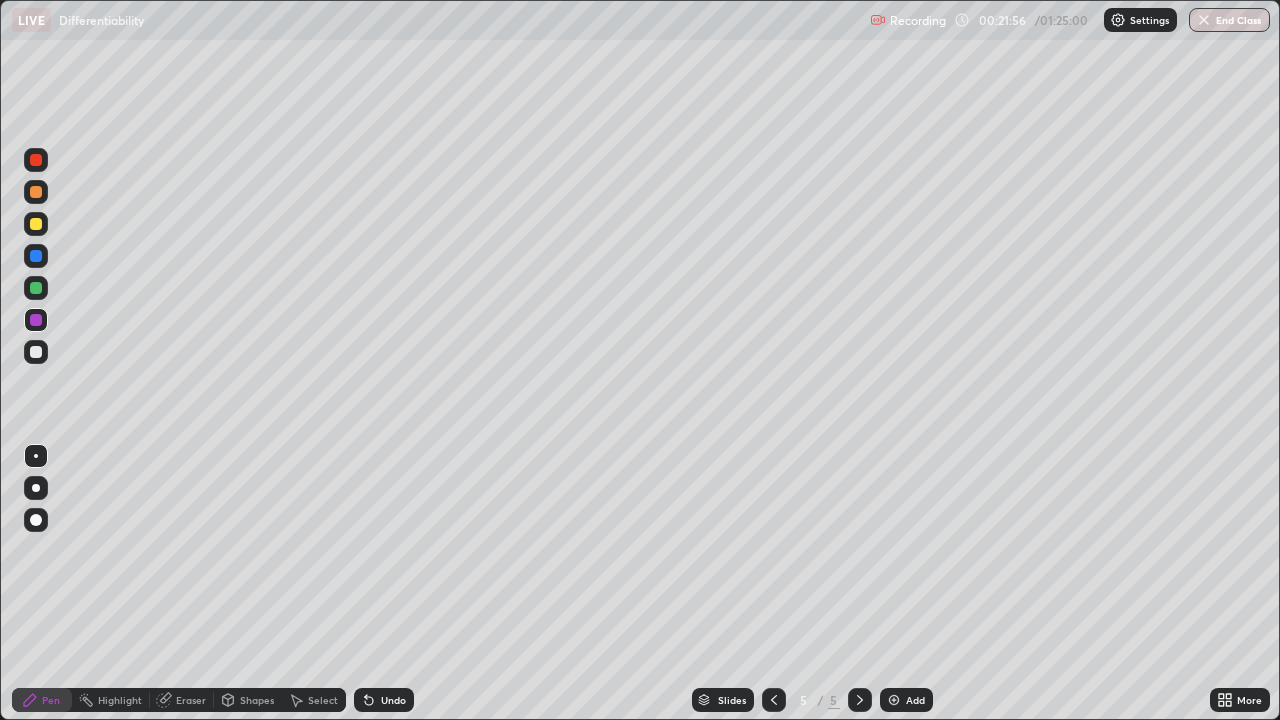 click on "Add" at bounding box center (906, 700) 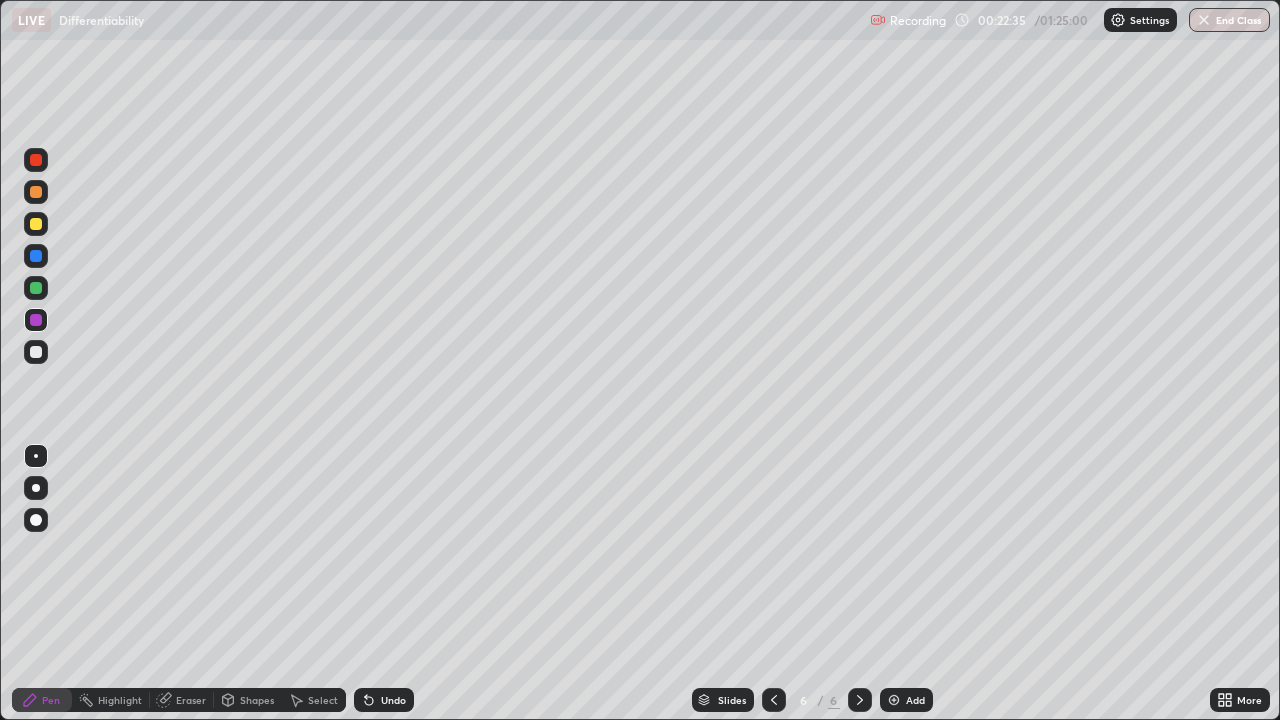 click on "Undo" at bounding box center [393, 700] 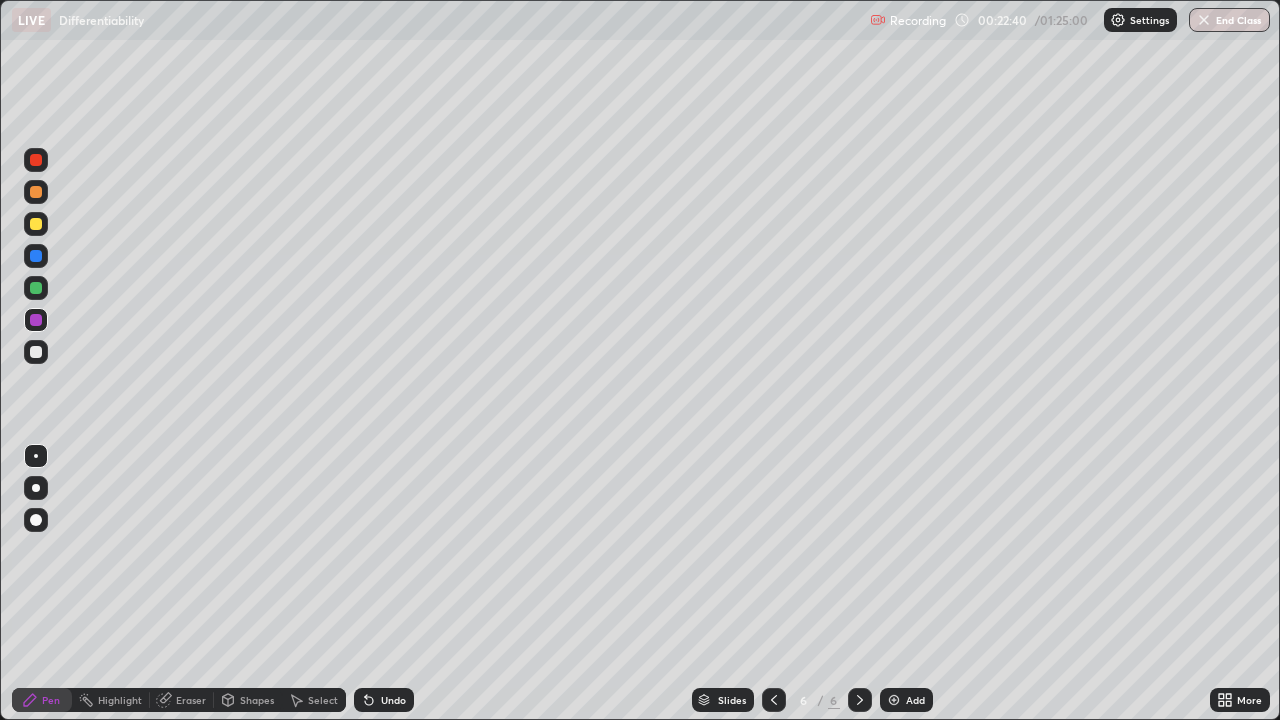 click at bounding box center (36, 352) 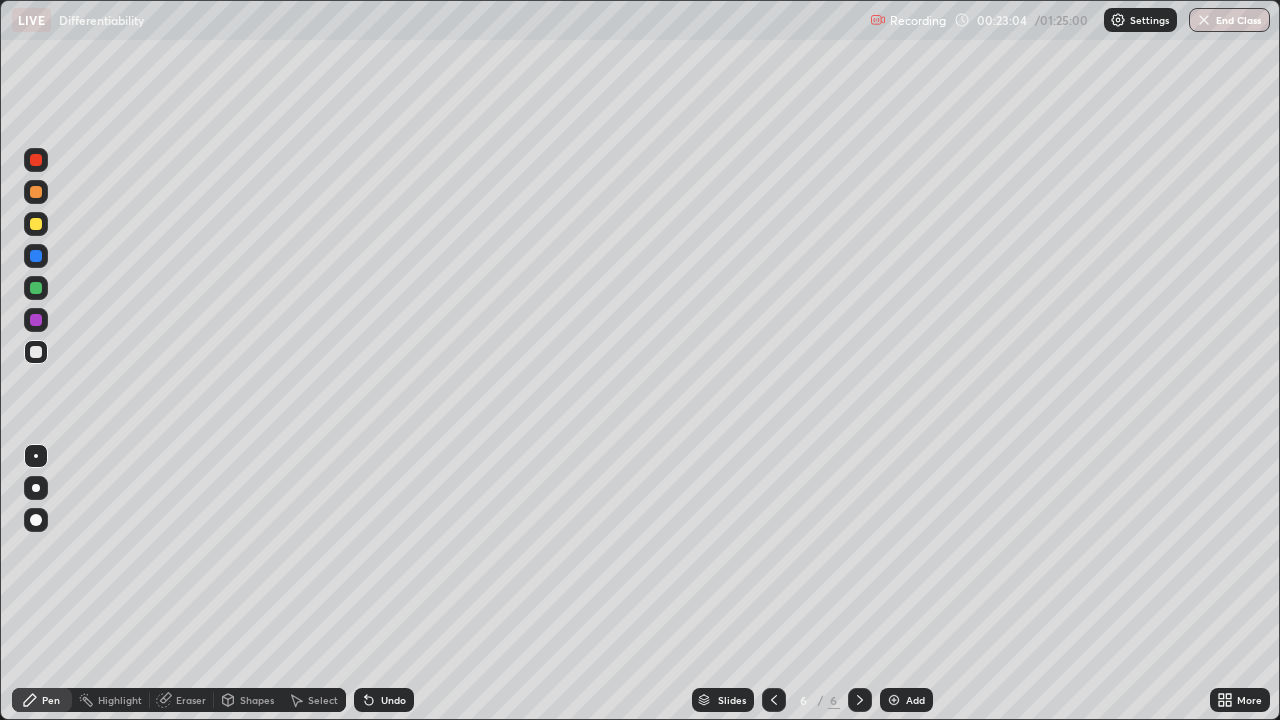 click on "Undo" at bounding box center [384, 700] 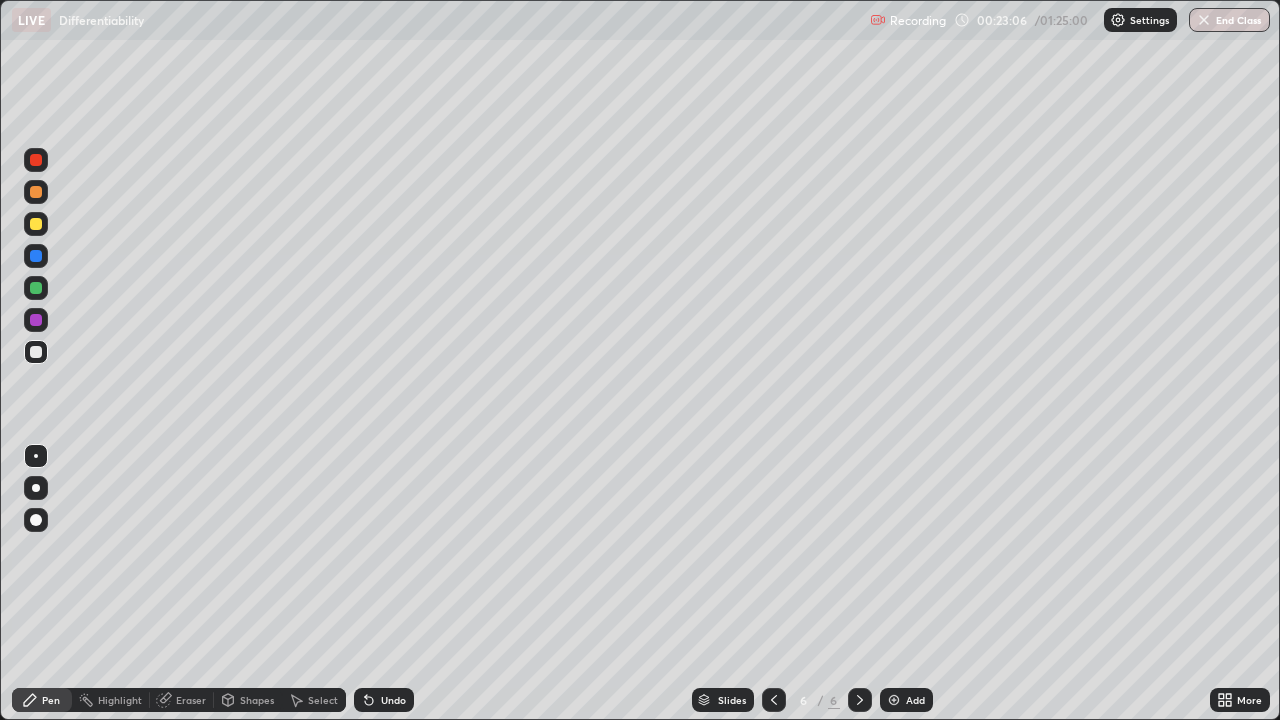 click 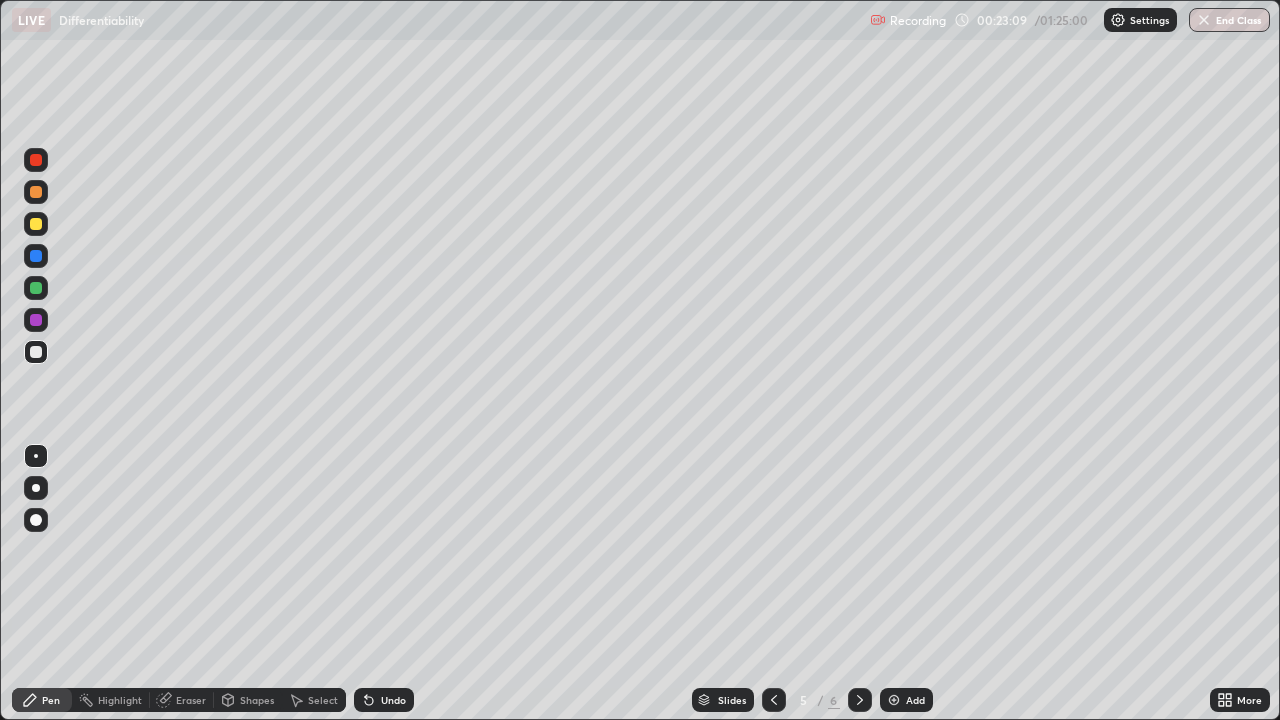 click 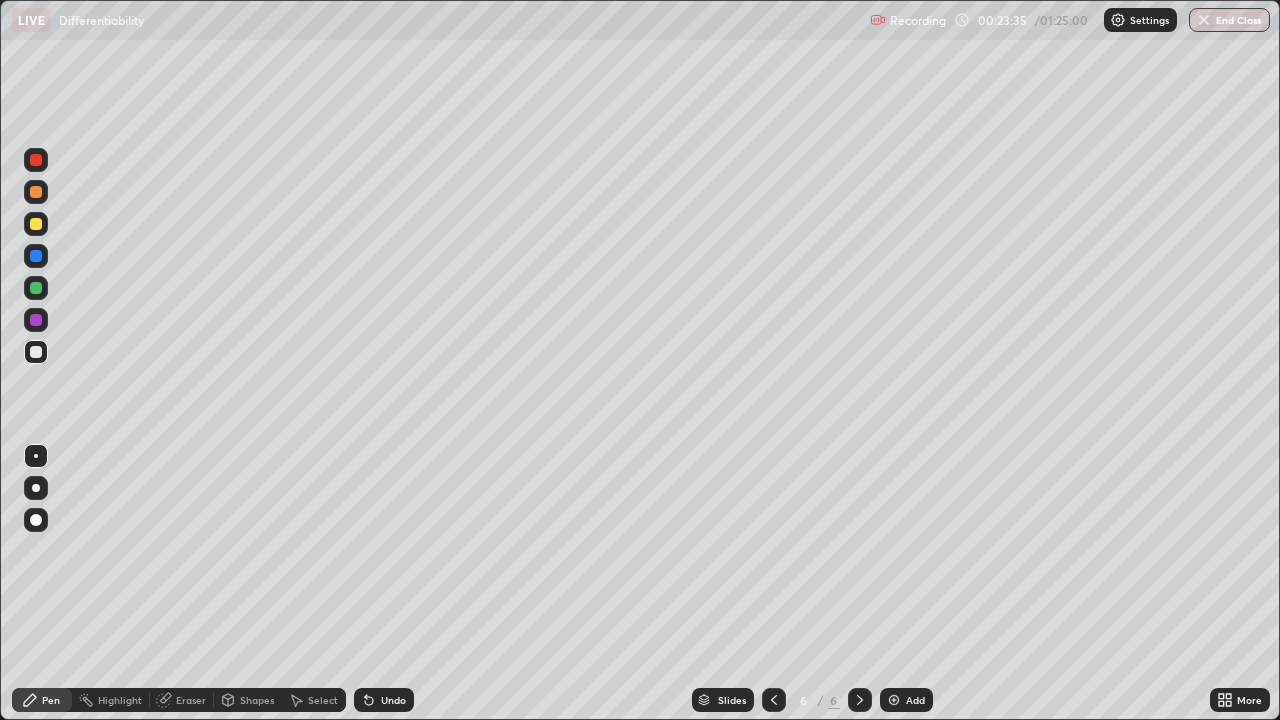 click 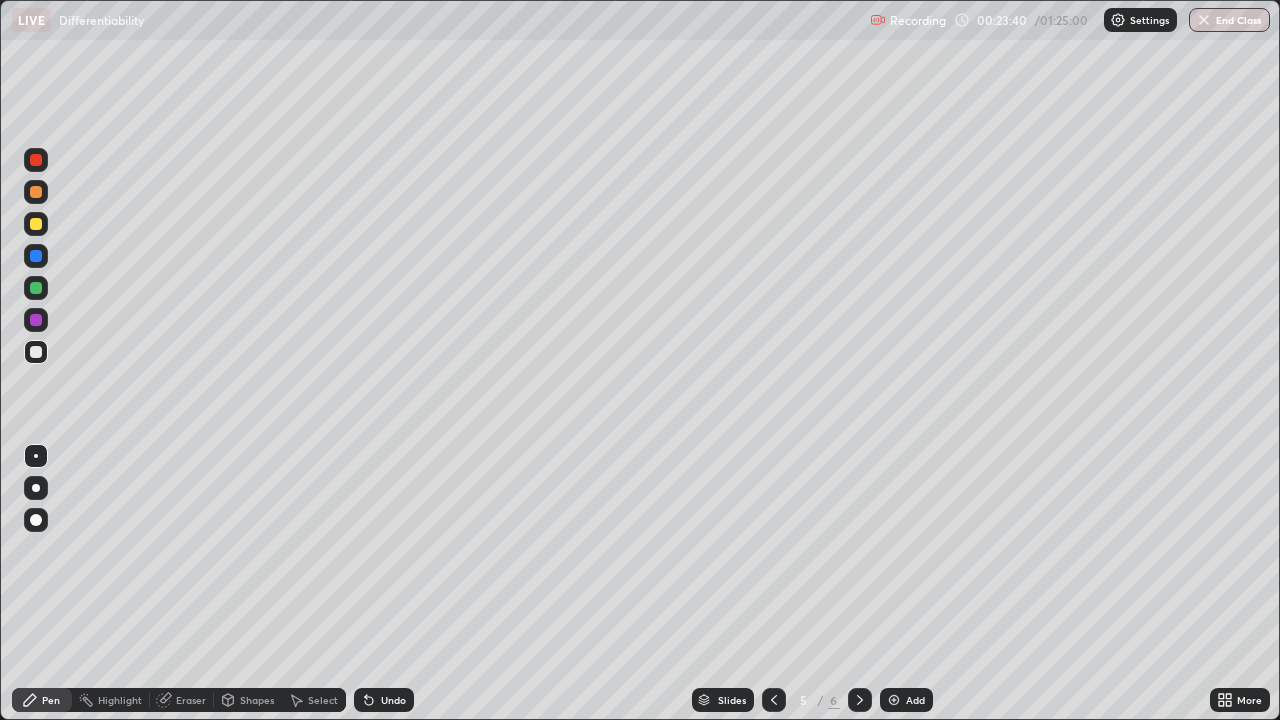 click 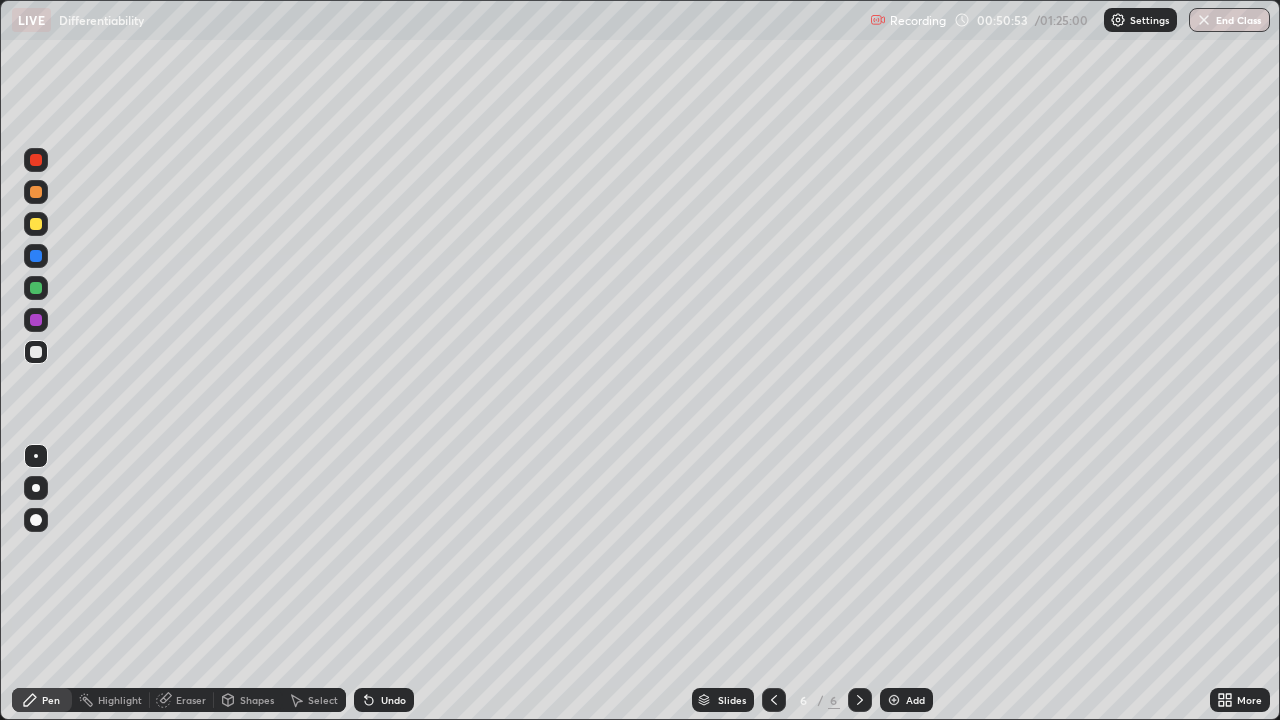 click on "Eraser" at bounding box center (191, 700) 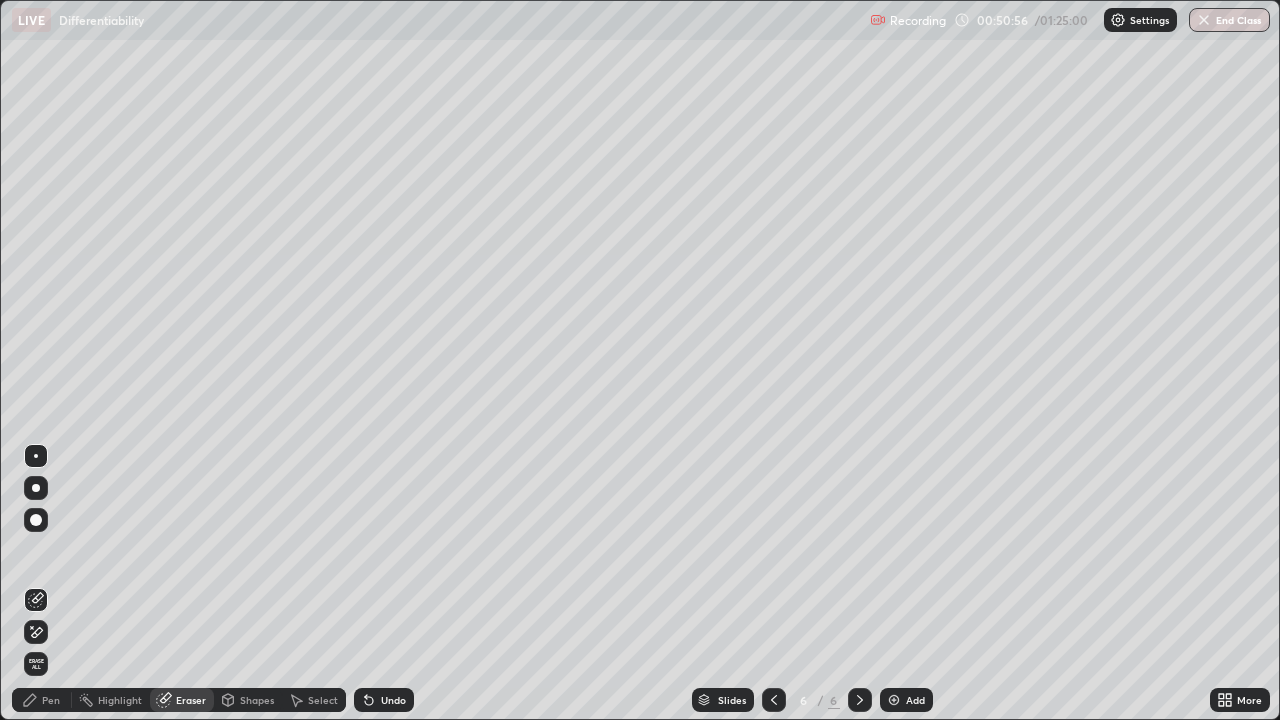 click on "Pen" at bounding box center [51, 700] 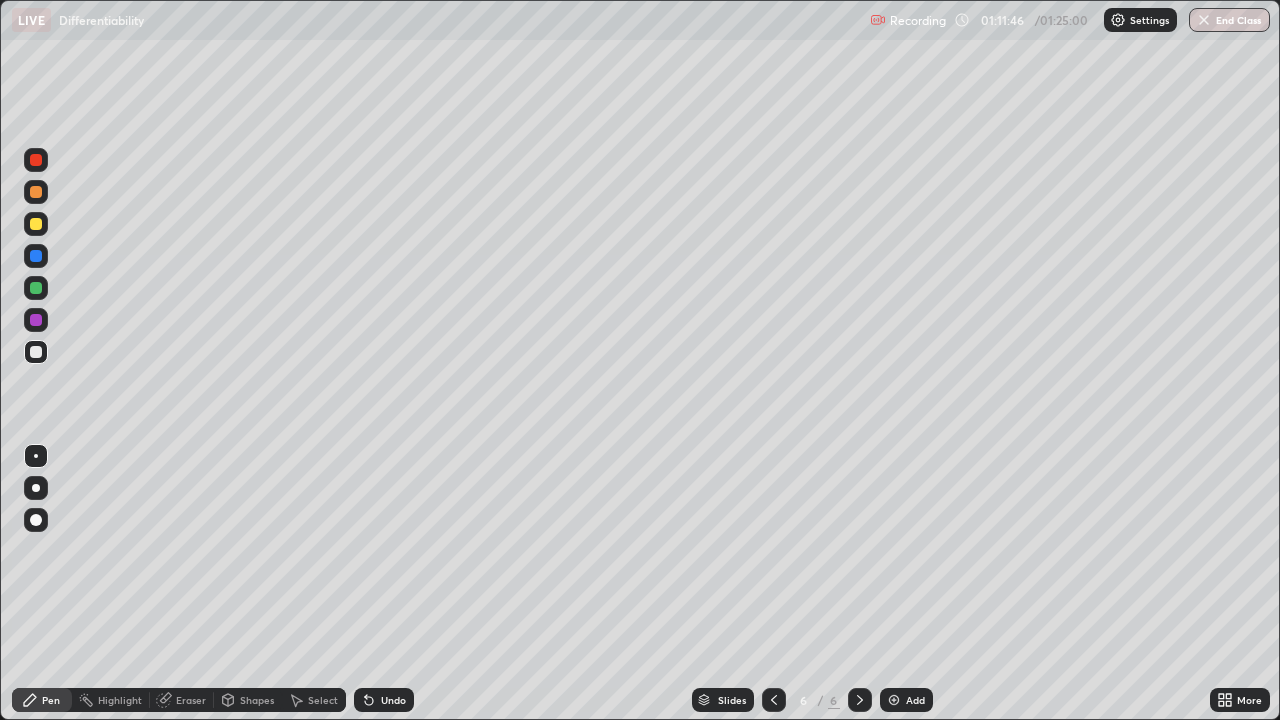 click on "End Class" at bounding box center [1229, 20] 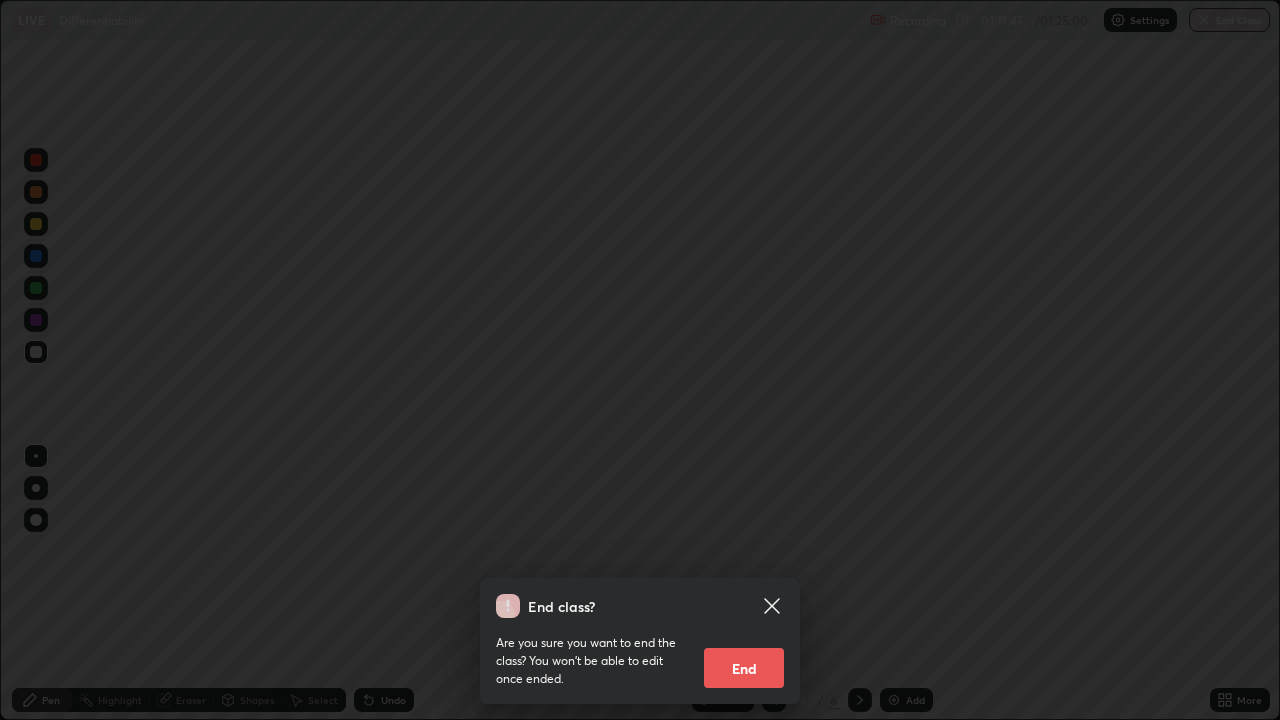 click on "End" at bounding box center (744, 668) 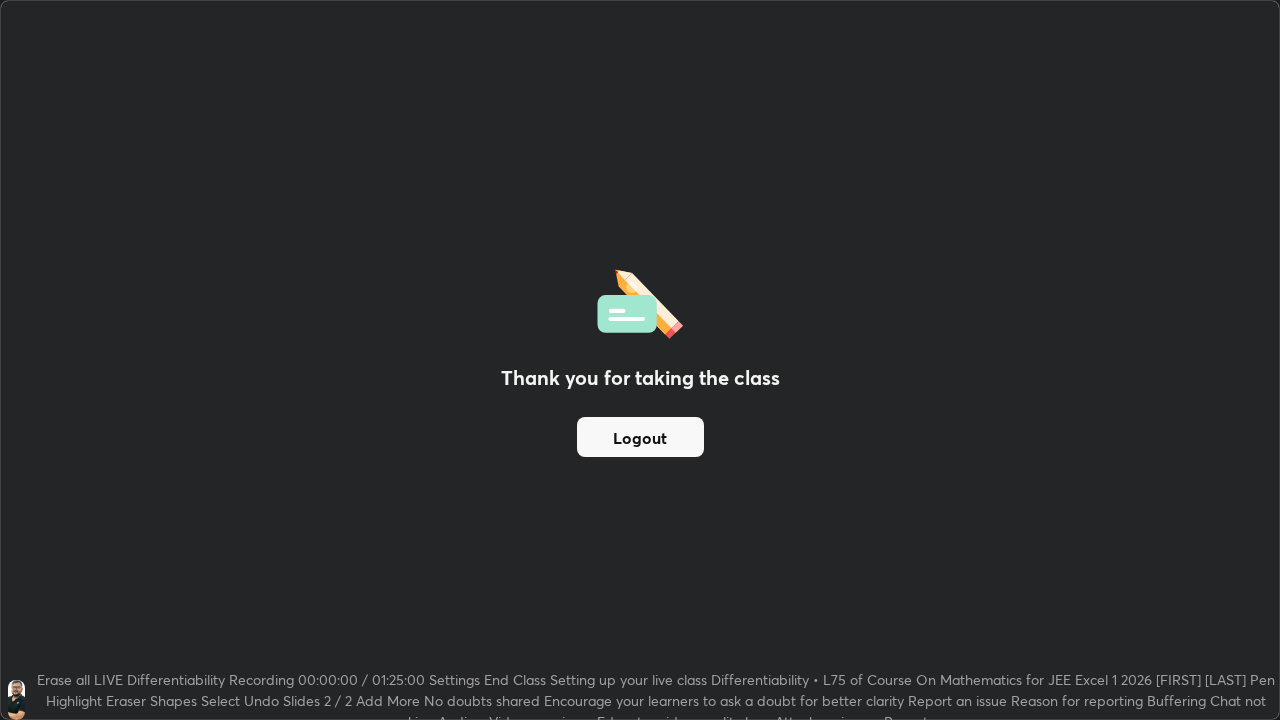 click on "Logout" at bounding box center (640, 437) 